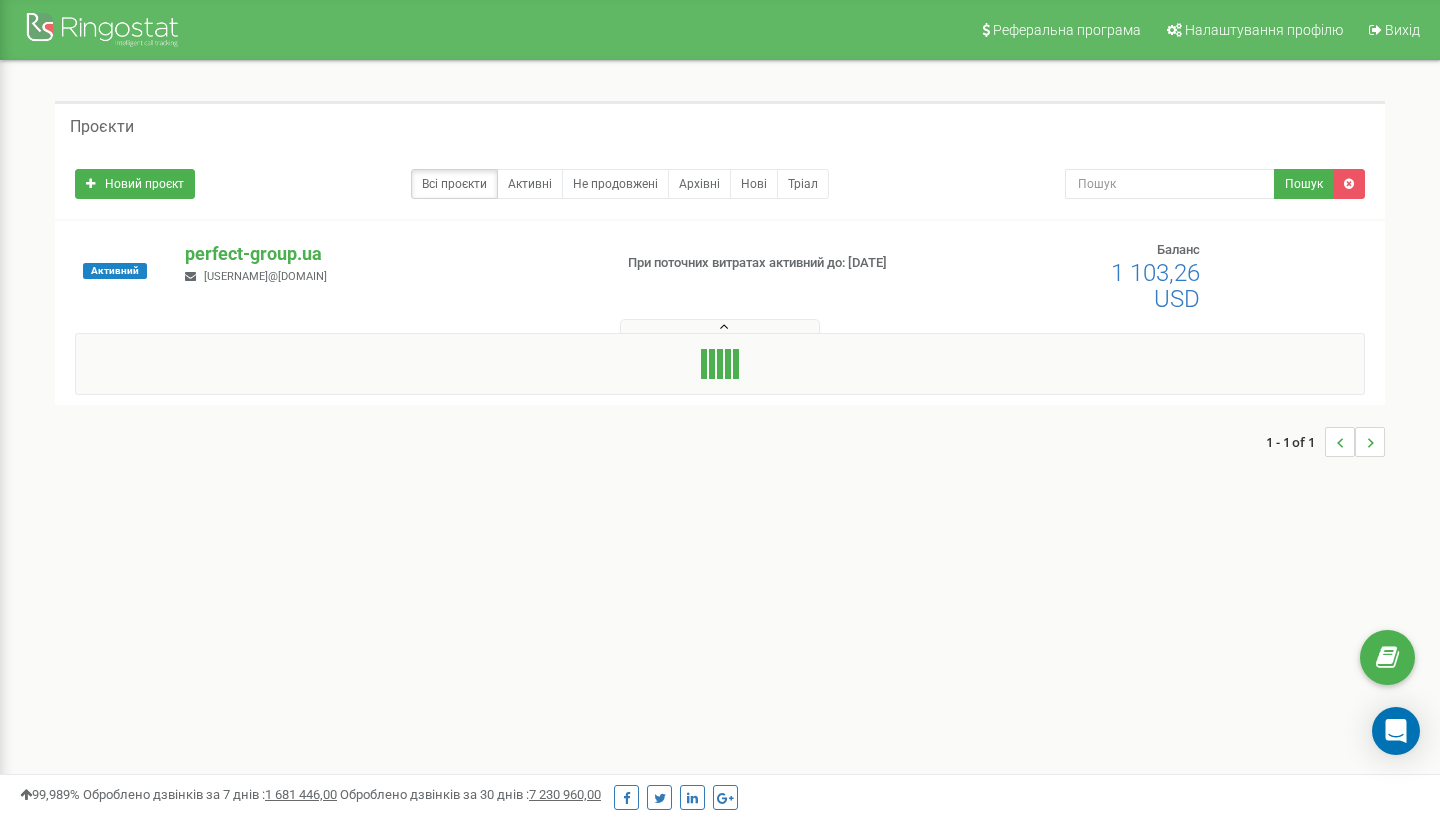 scroll, scrollTop: 0, scrollLeft: 0, axis: both 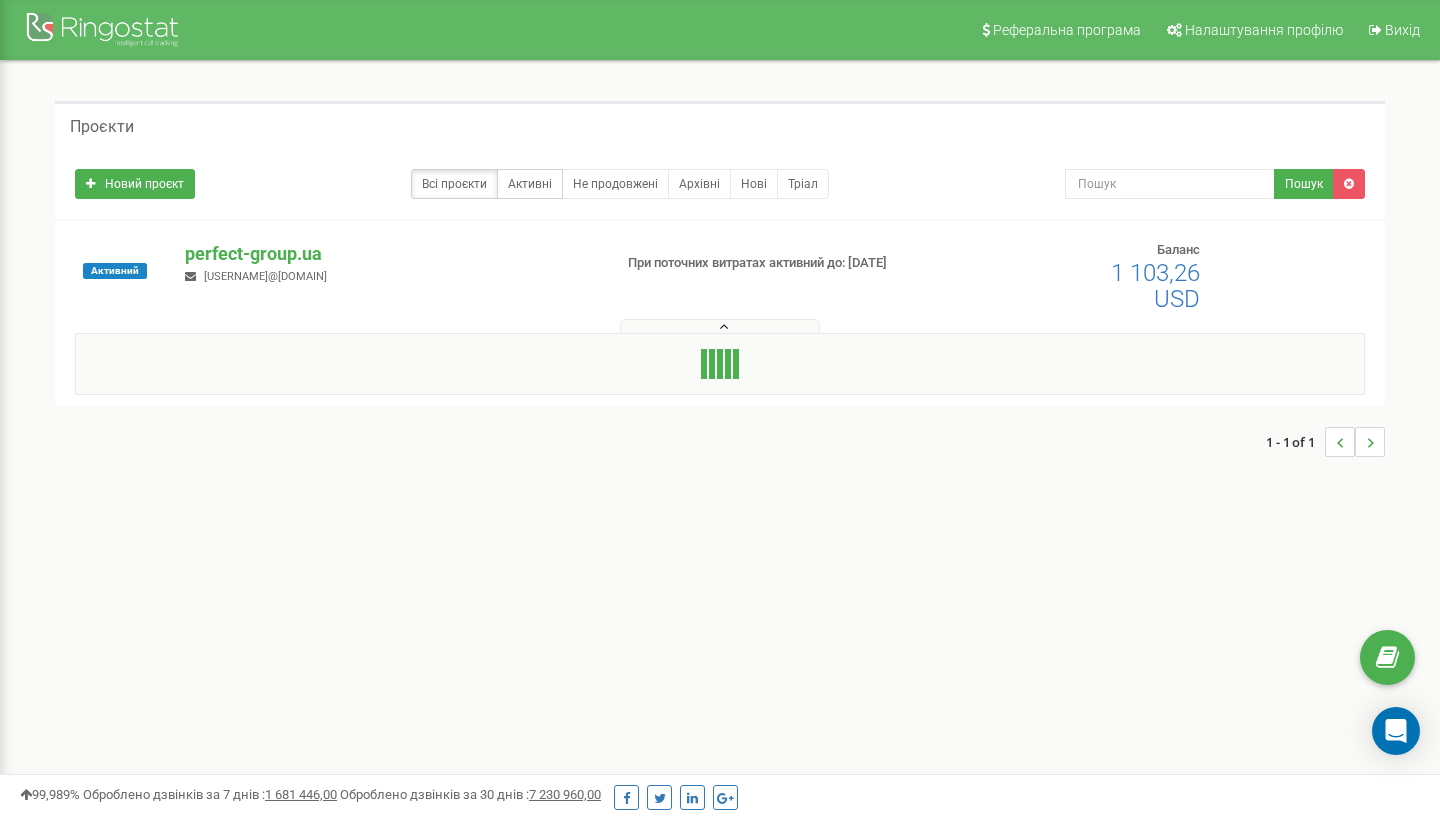 click on "Активні" at bounding box center (530, 184) 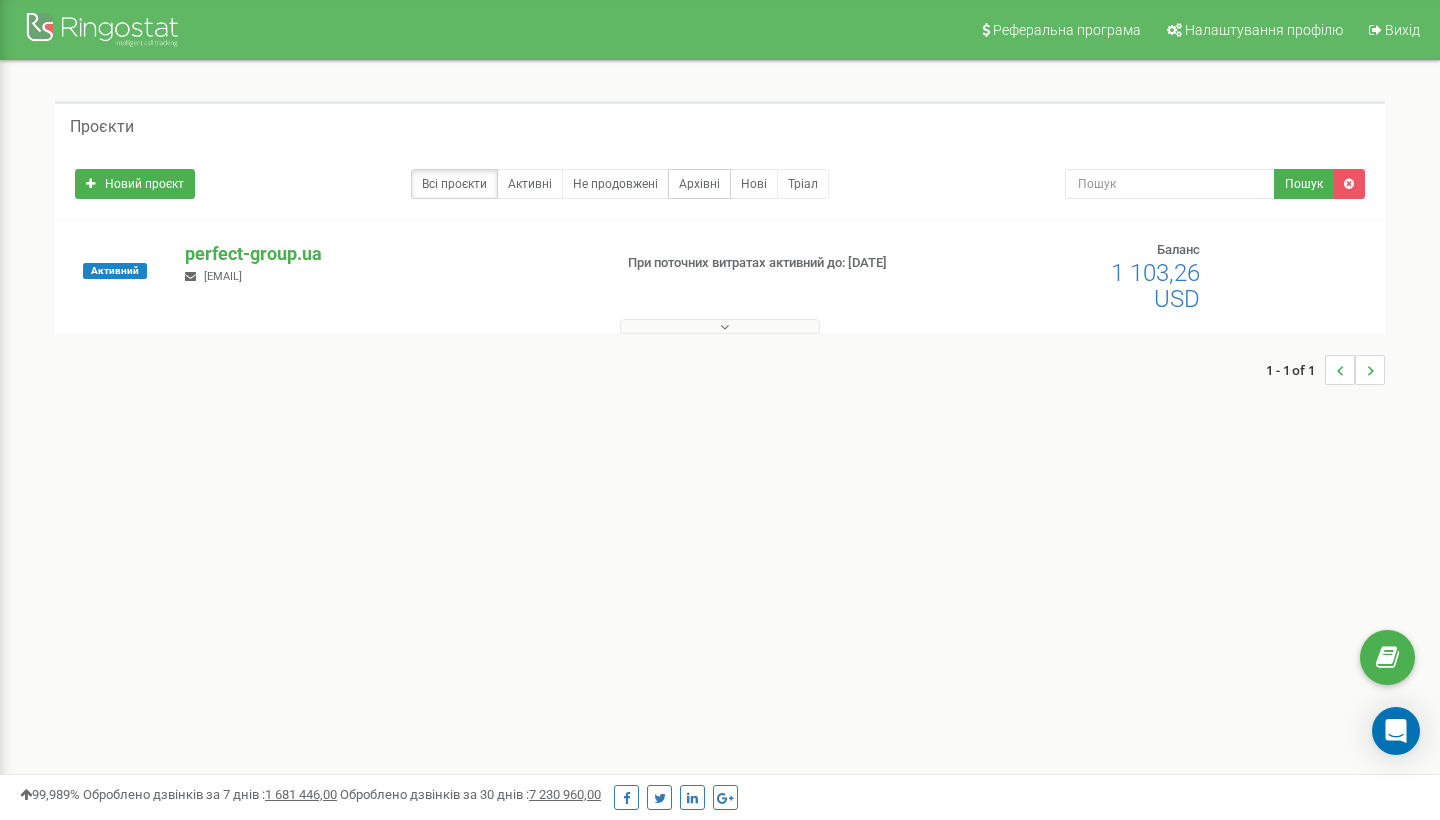 scroll, scrollTop: 0, scrollLeft: 0, axis: both 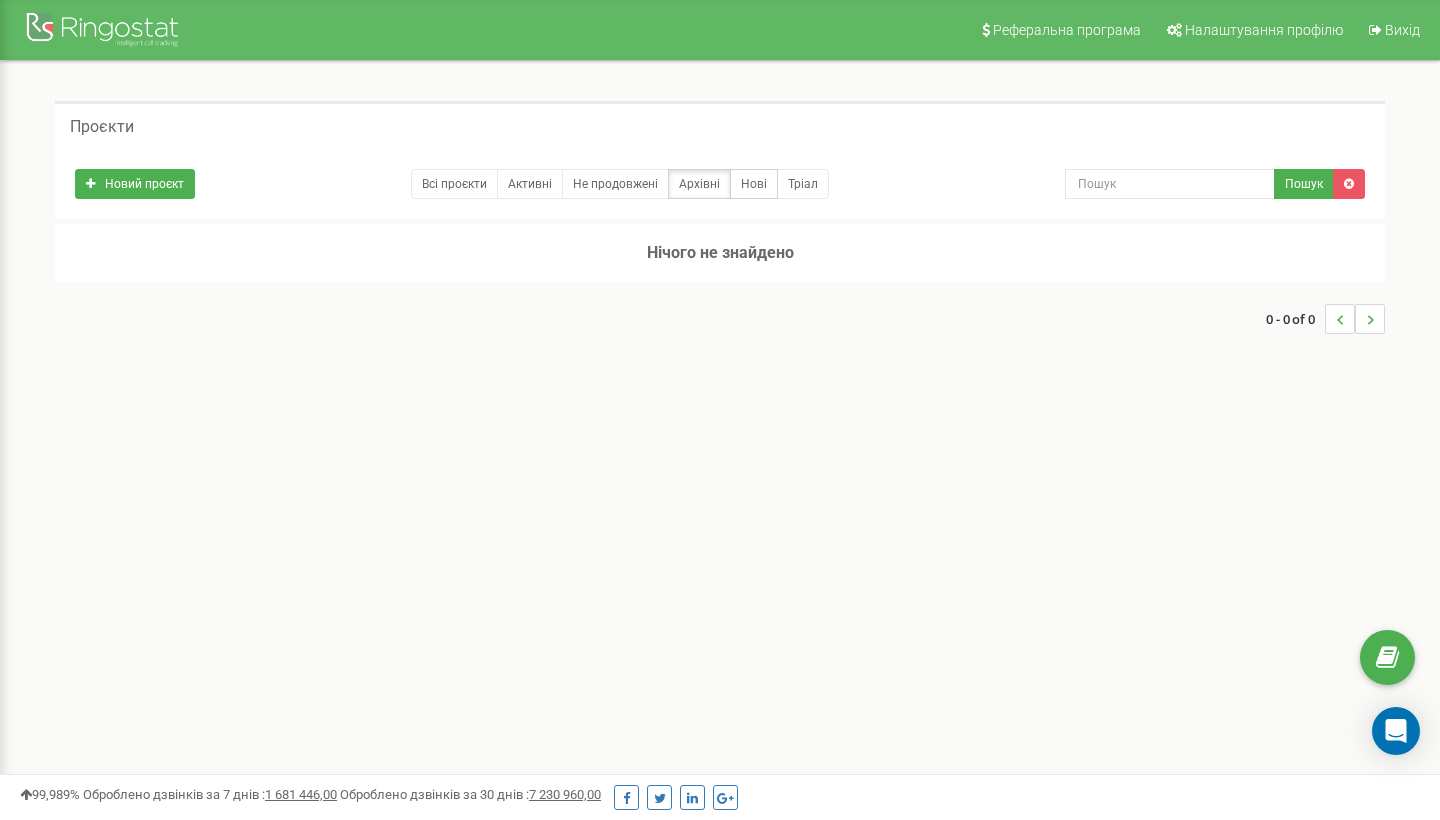 click on "Нові" at bounding box center (754, 184) 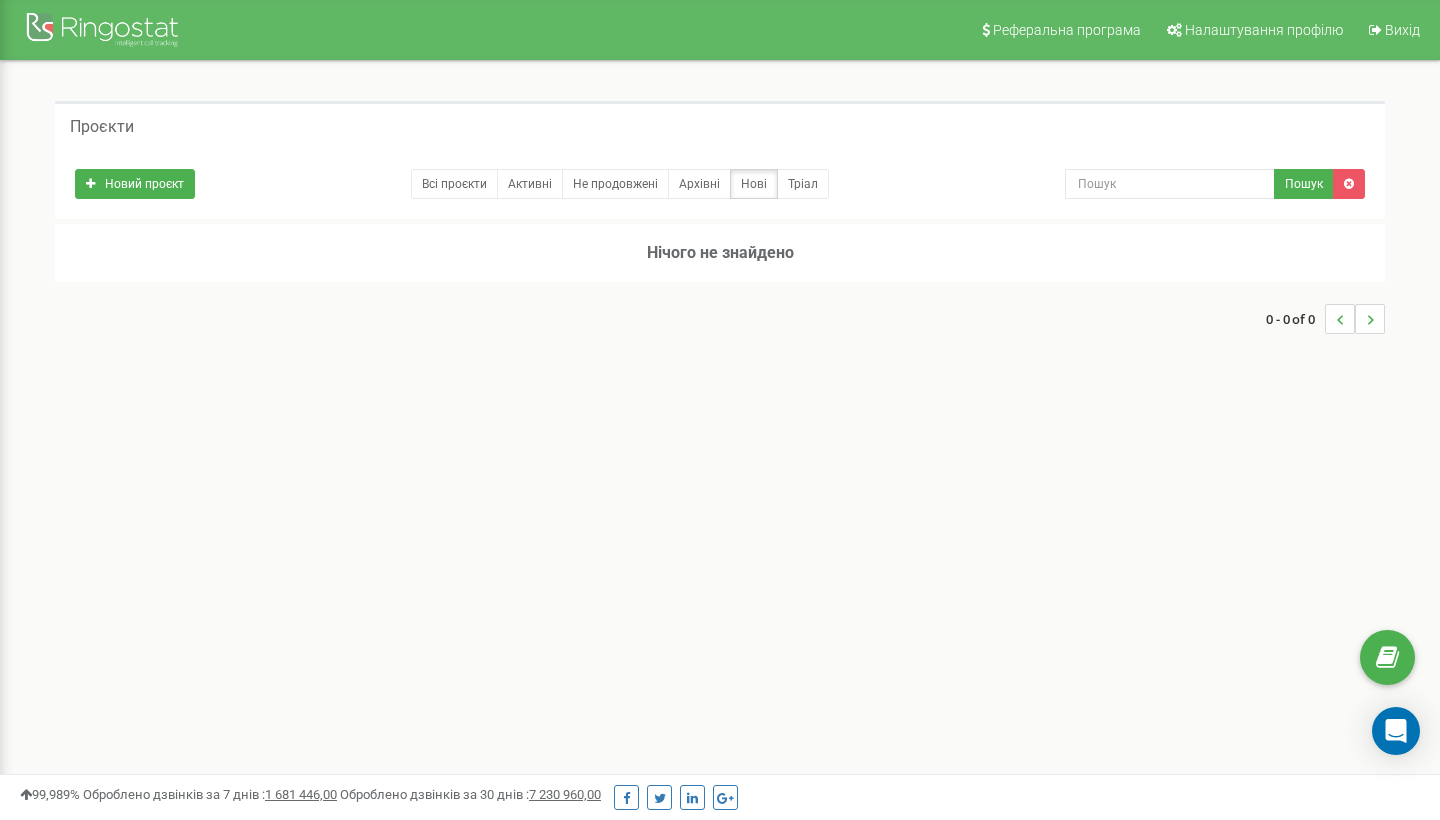 scroll, scrollTop: 0, scrollLeft: 0, axis: both 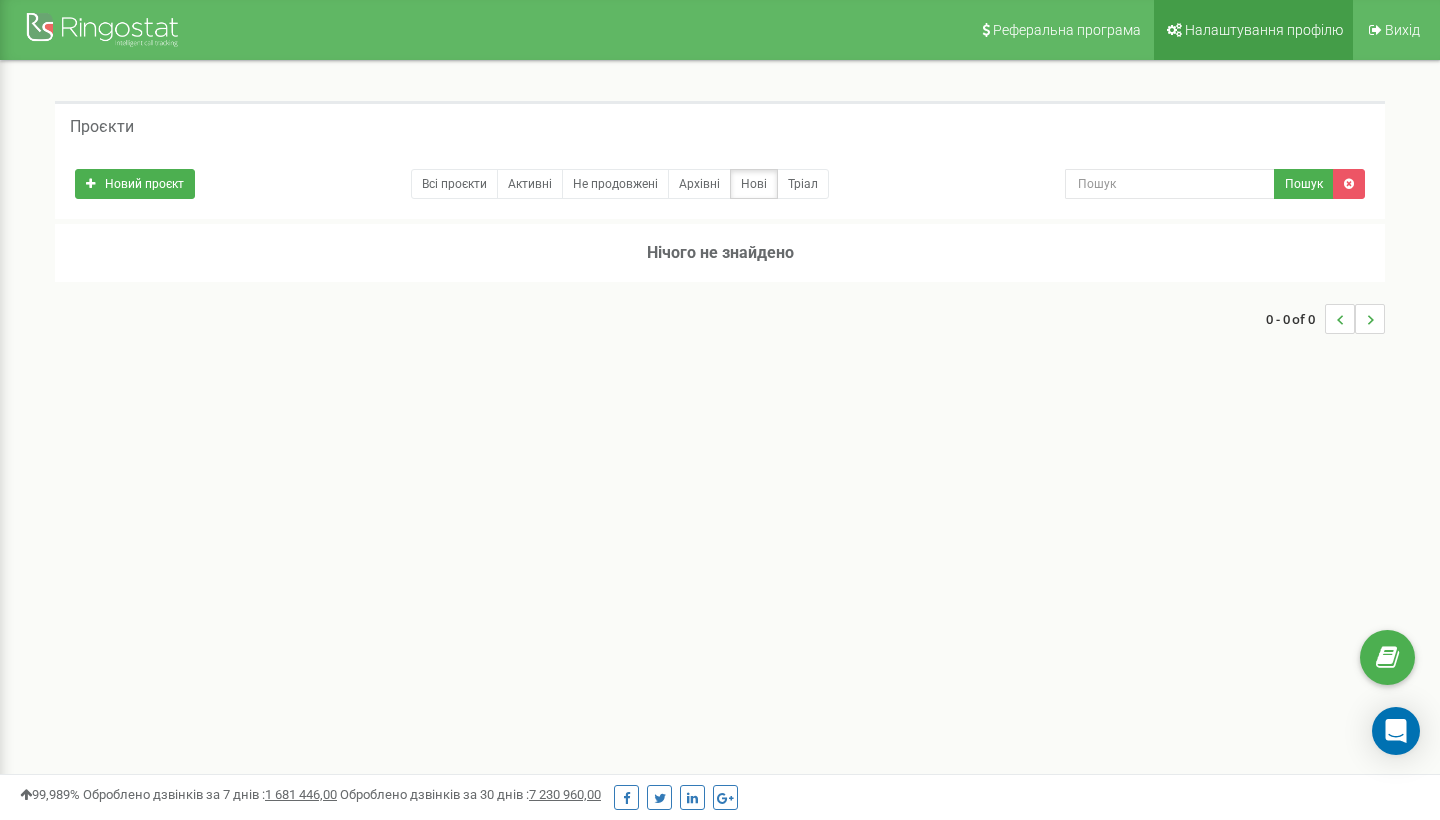 drag, startPoint x: 0, startPoint y: 0, endPoint x: 1260, endPoint y: 42, distance: 1260.6998 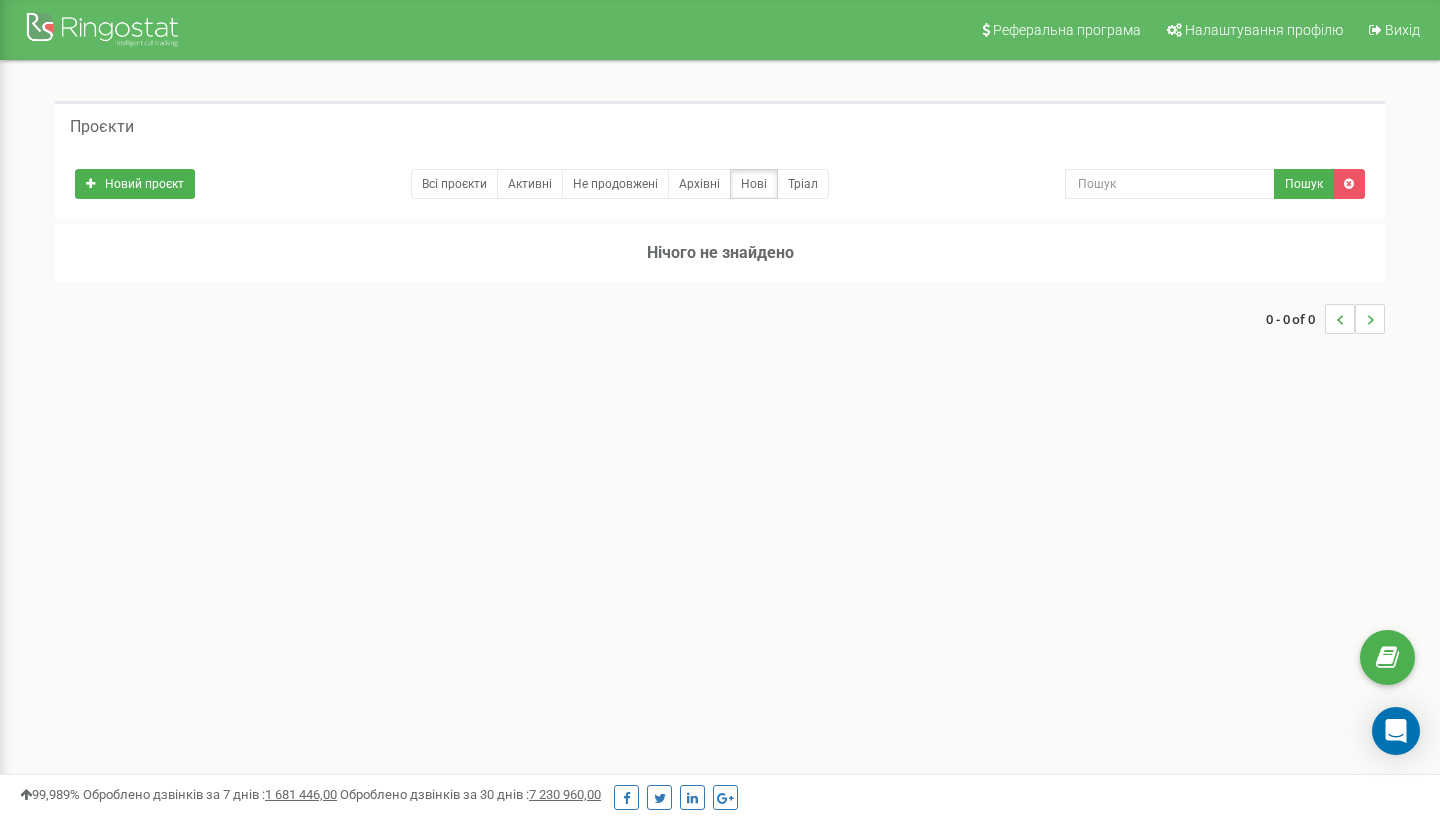 click at bounding box center [105, 32] 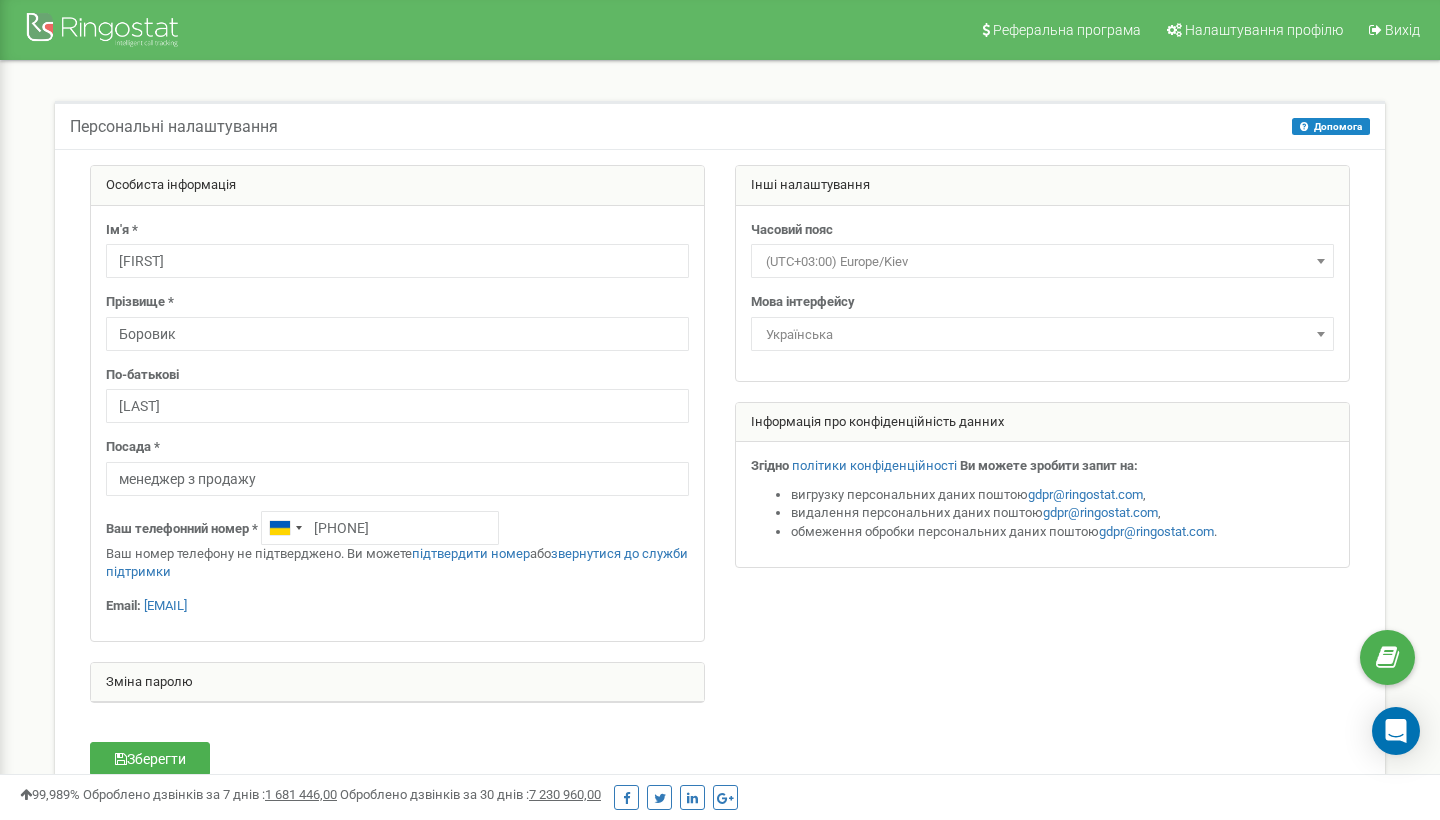 scroll, scrollTop: 358, scrollLeft: 0, axis: vertical 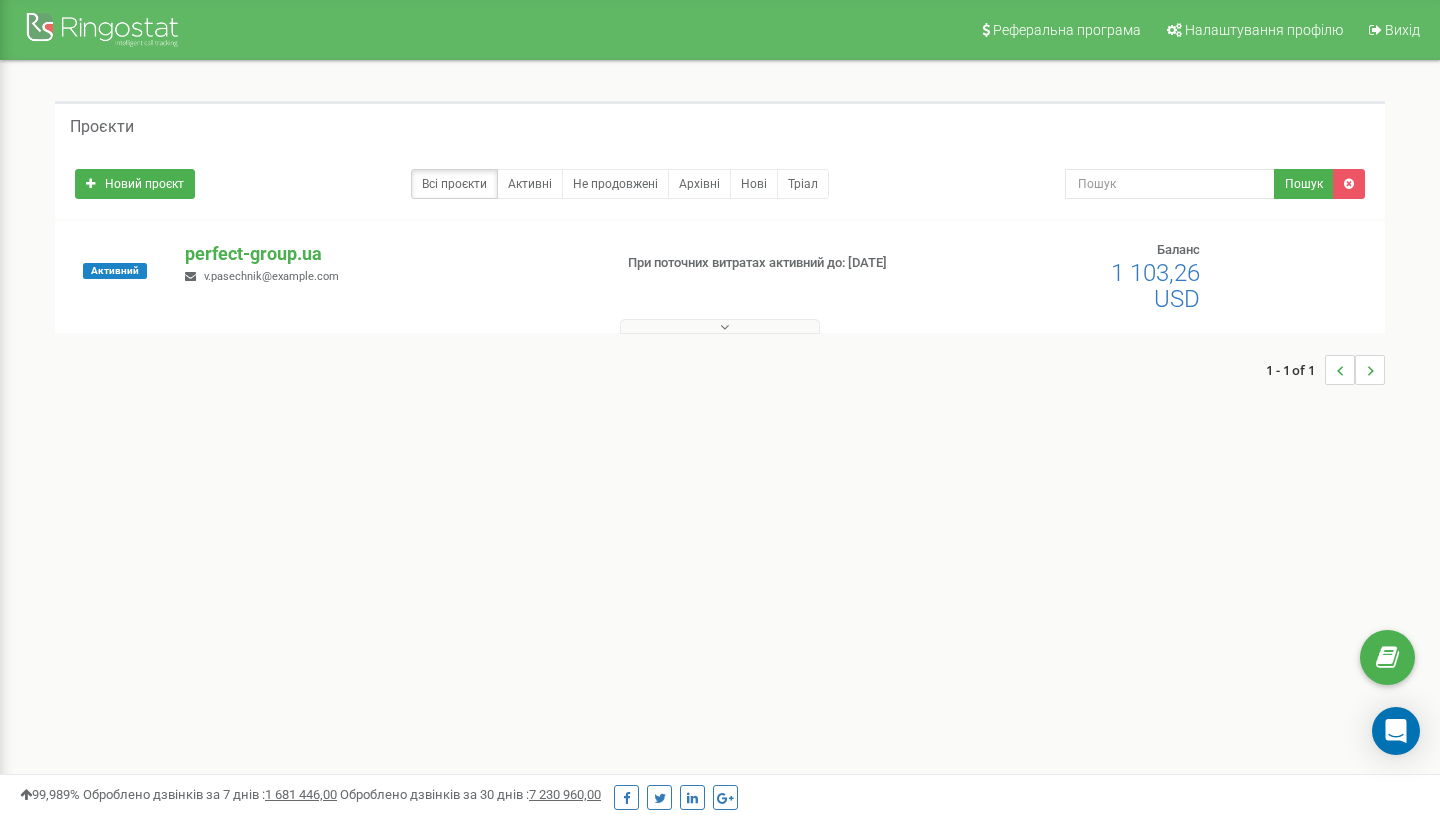 click on "Всі проєкти" at bounding box center [454, 184] 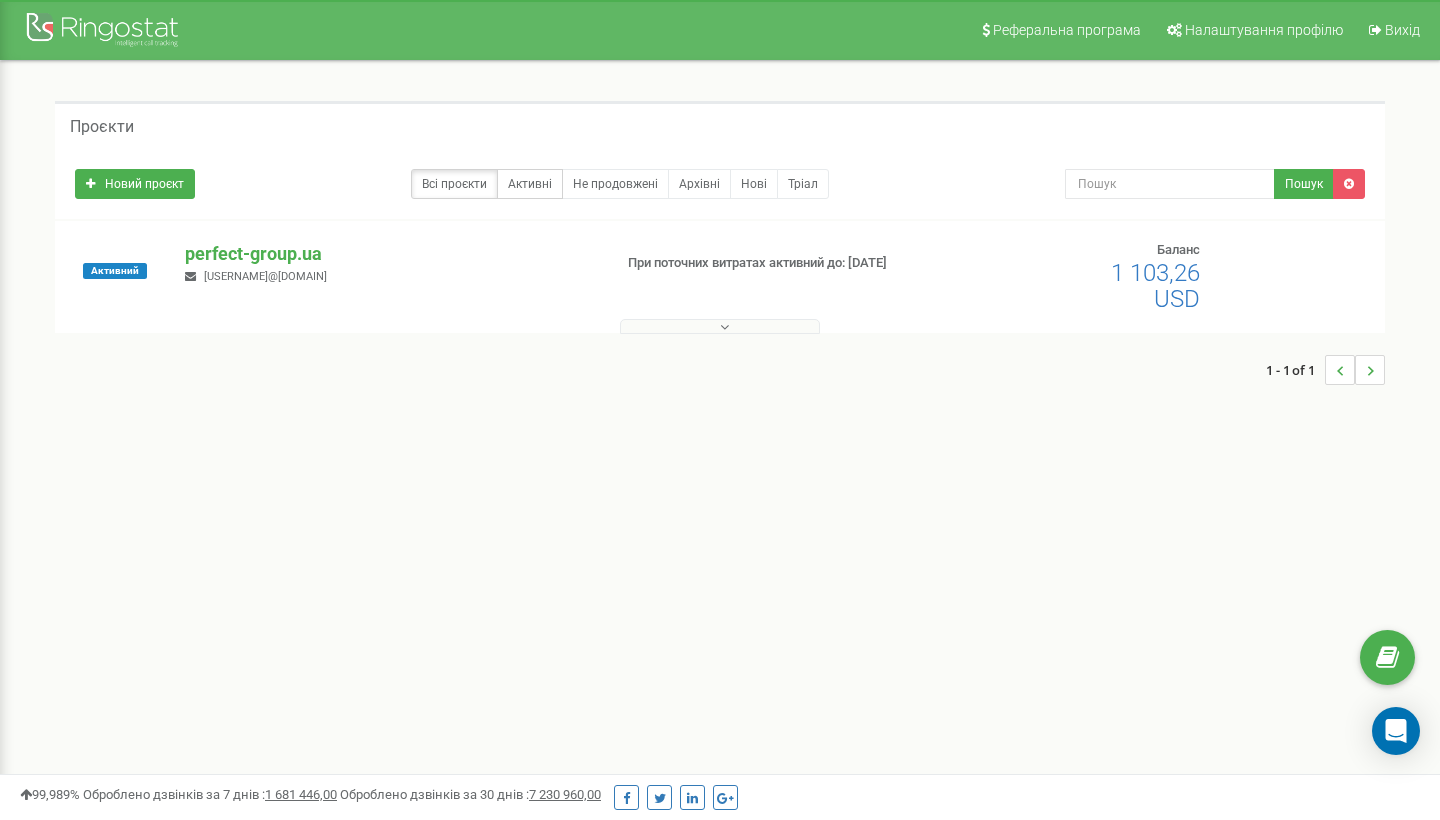 scroll, scrollTop: 0, scrollLeft: 0, axis: both 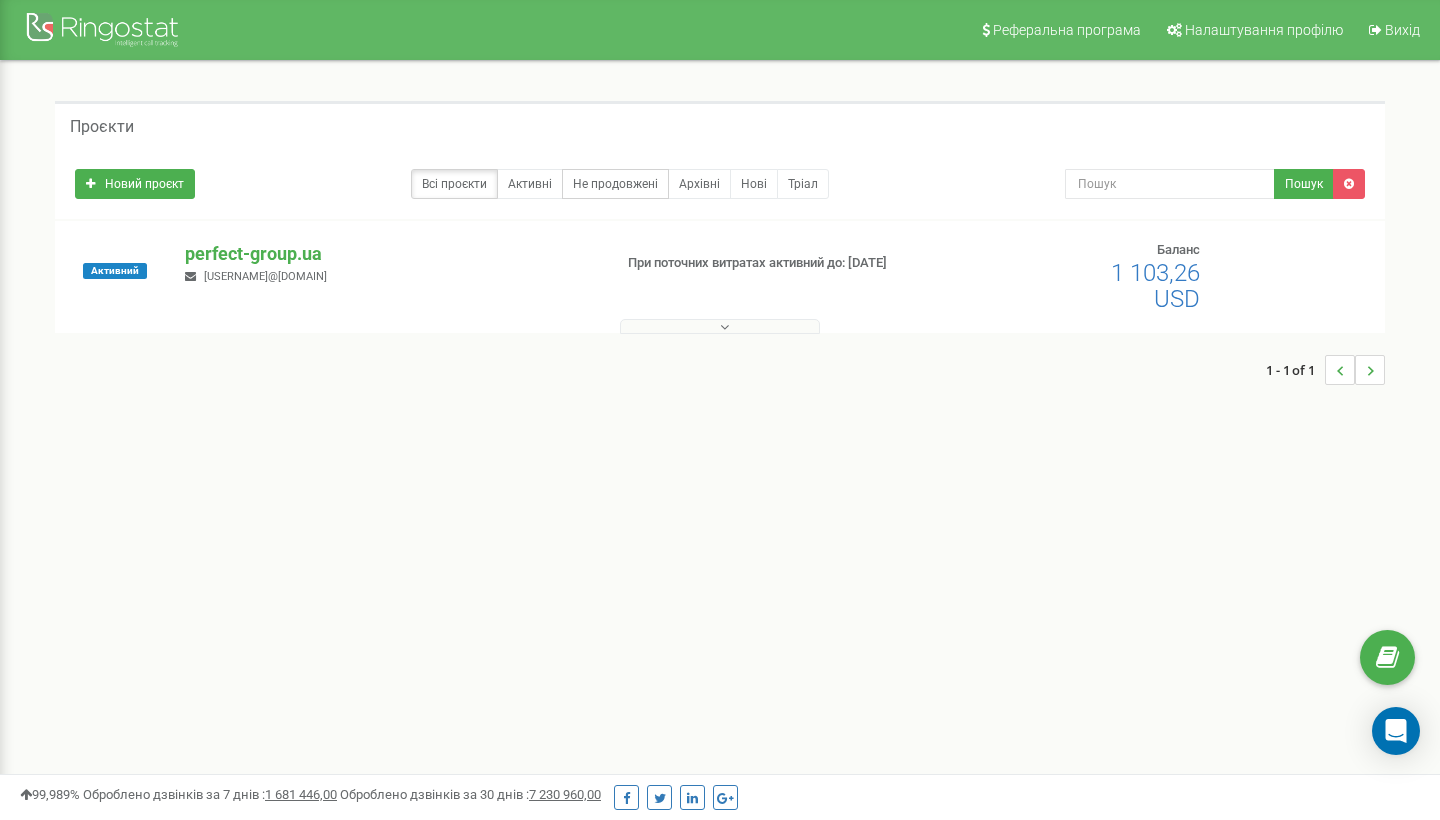click on "Не продовжені" at bounding box center (615, 184) 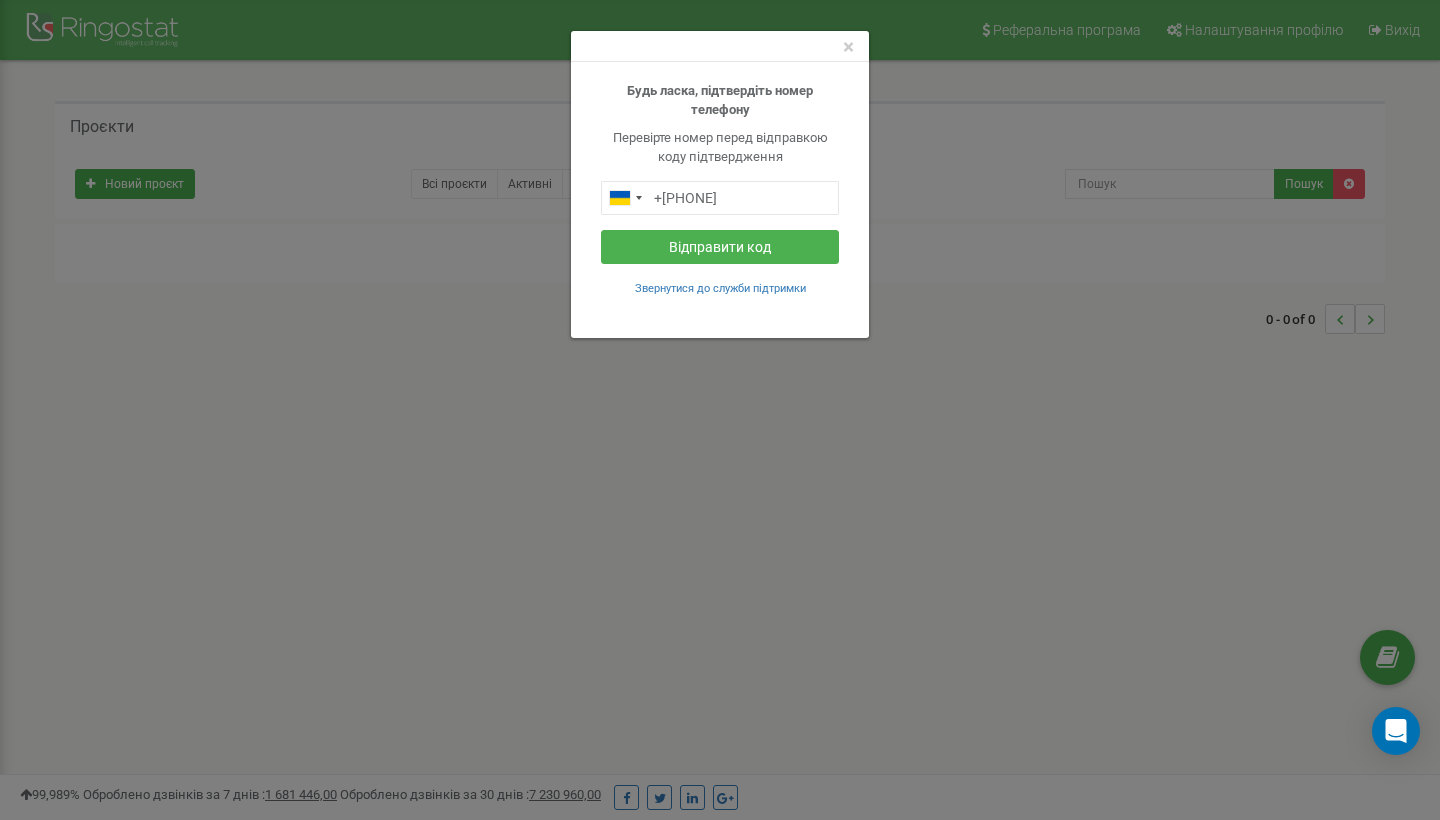 scroll, scrollTop: 0, scrollLeft: 0, axis: both 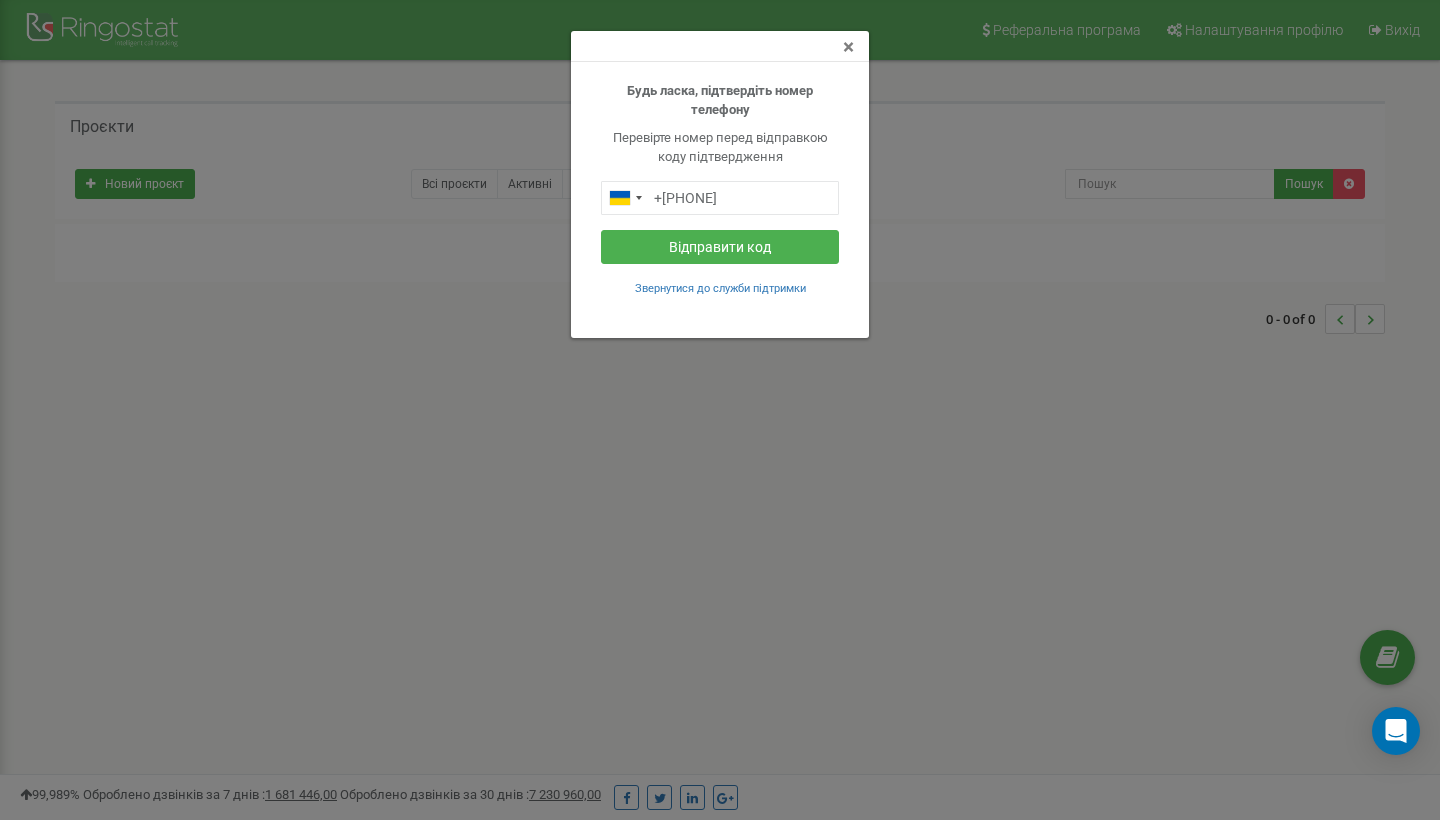 click on "×" at bounding box center [848, 47] 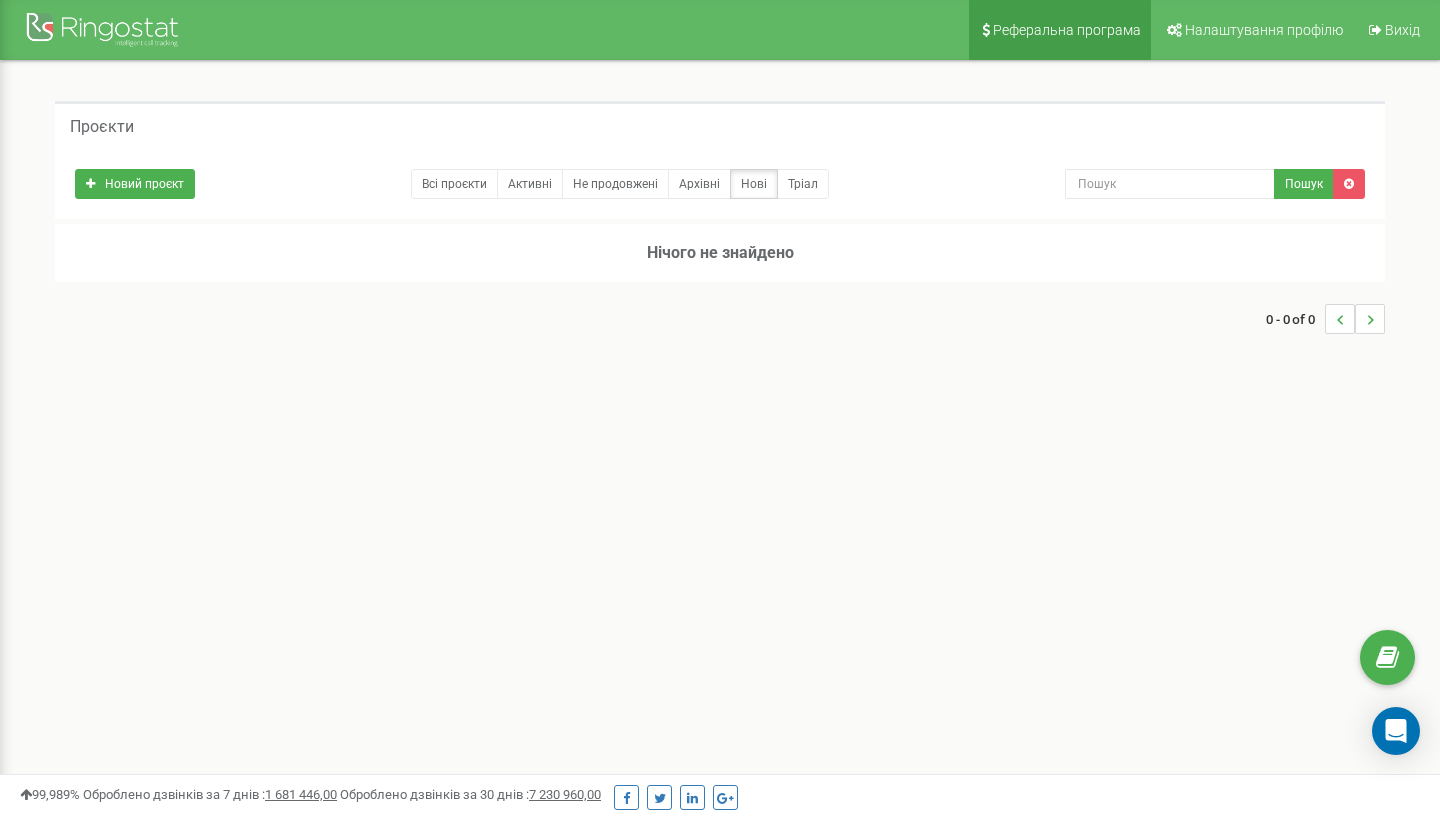 click on "Реферальна програма" at bounding box center (1060, 30) 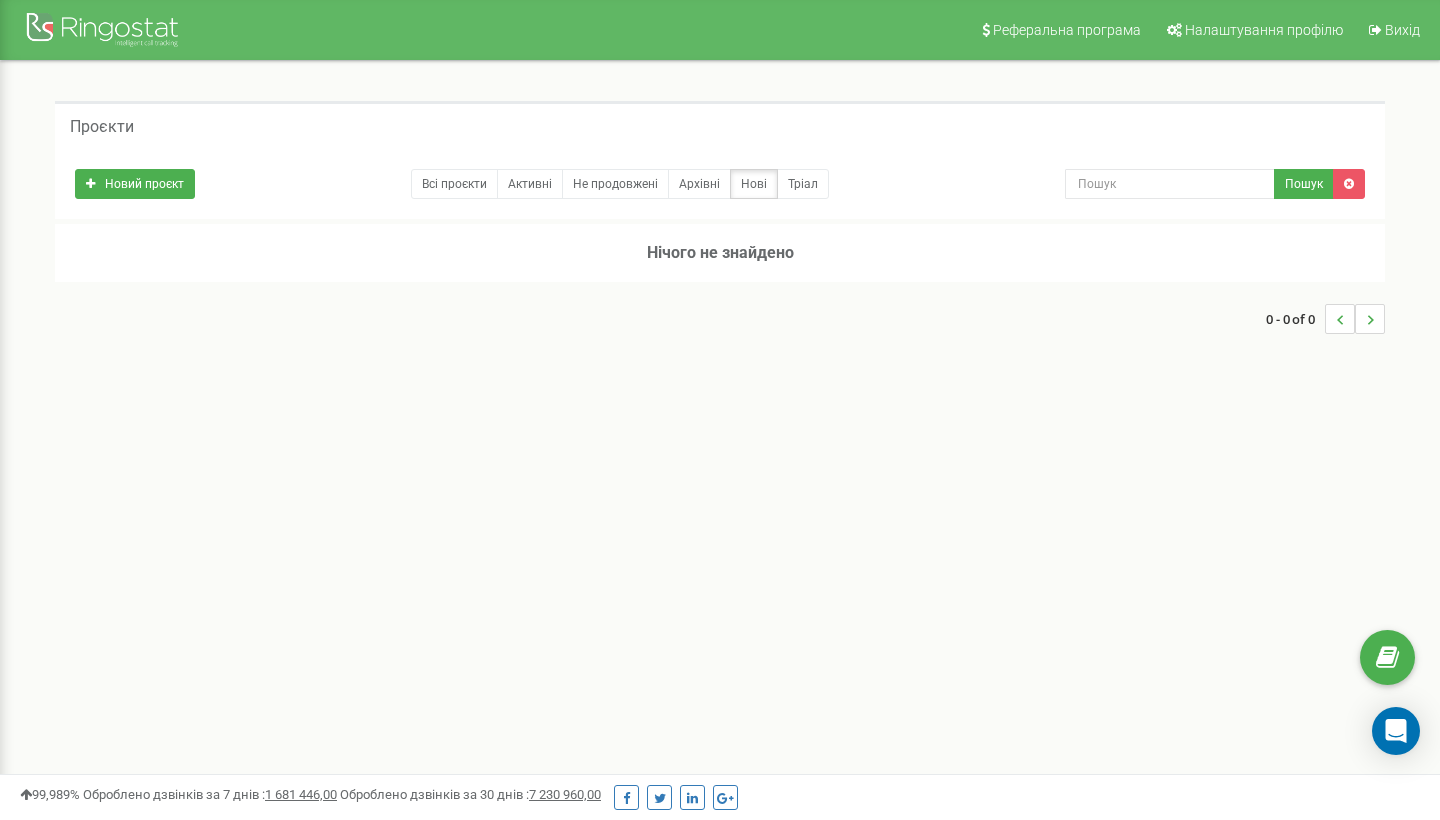 click on "Проєкти" at bounding box center [102, 127] 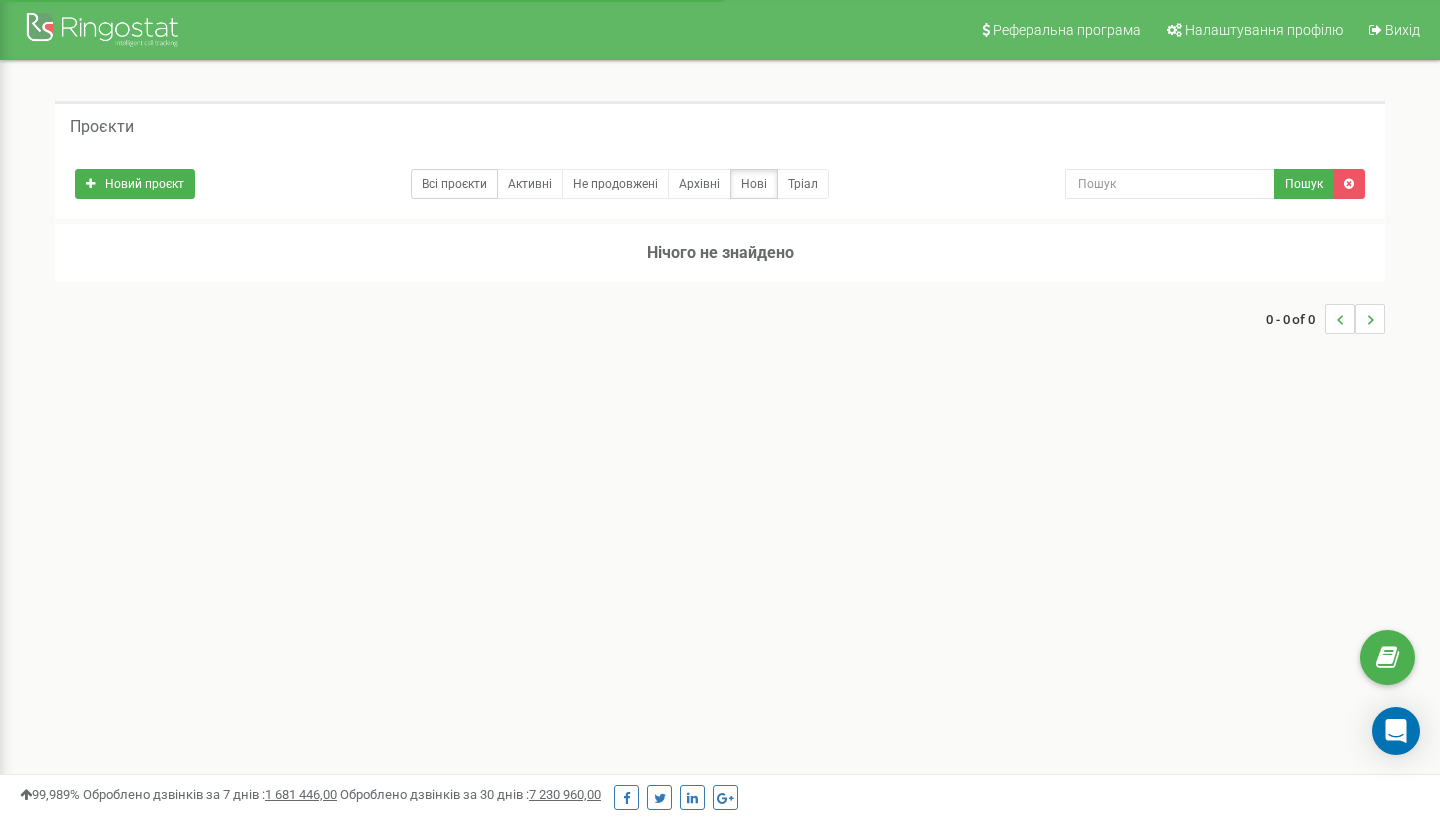 click on "Всі проєкти" at bounding box center [454, 184] 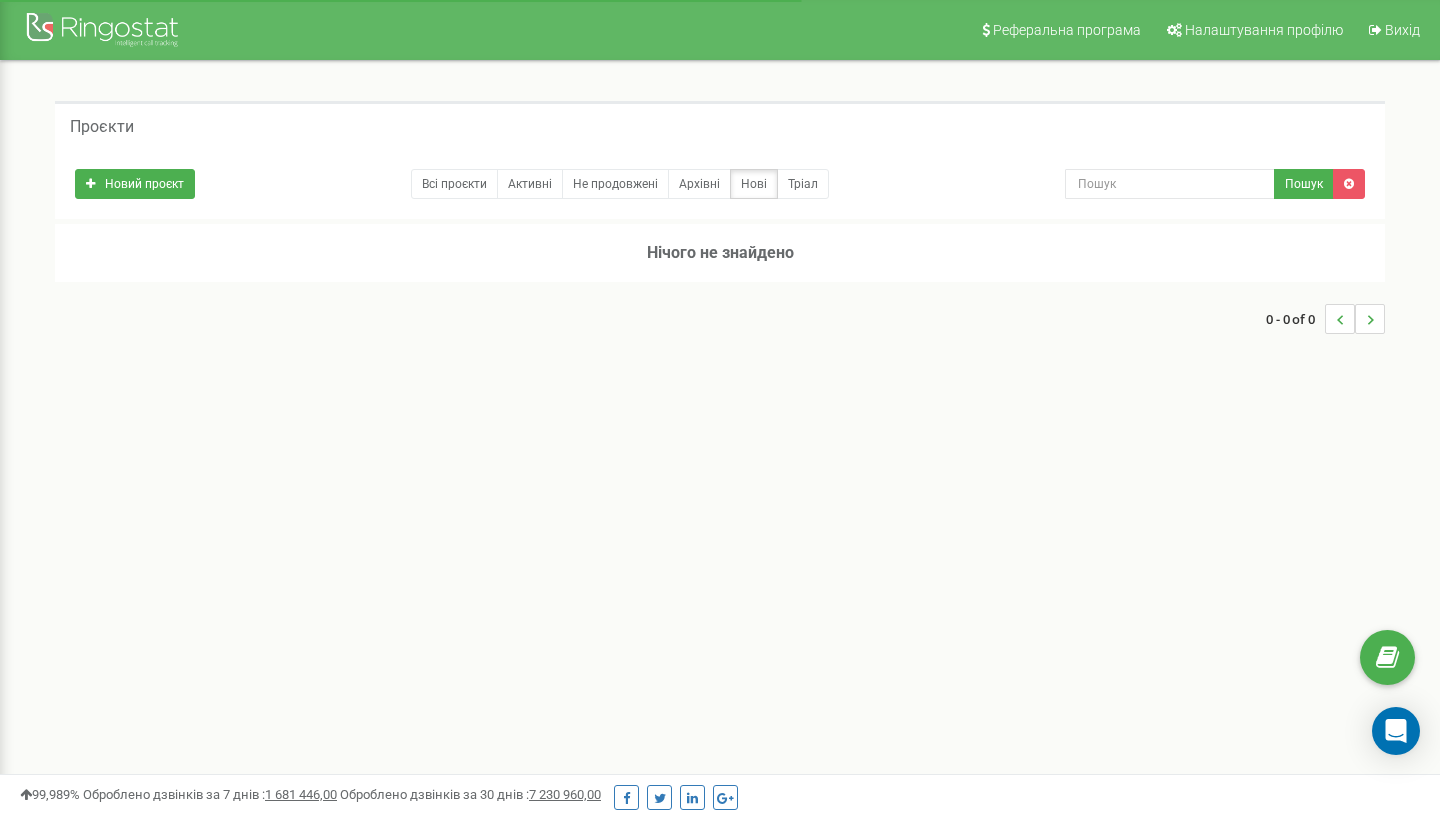 click on "Нічого не знайдено" at bounding box center [720, 253] 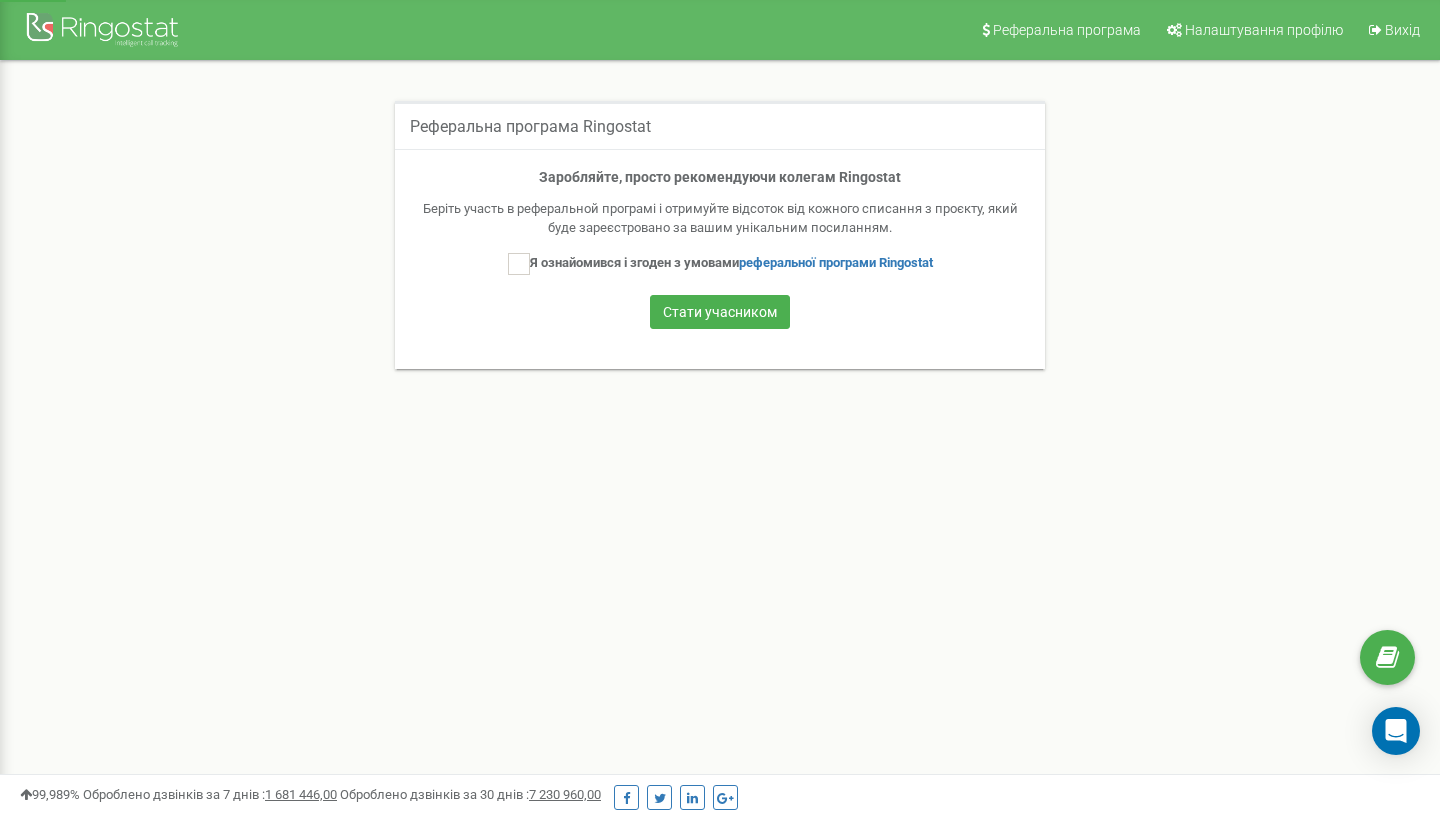 scroll, scrollTop: 0, scrollLeft: 0, axis: both 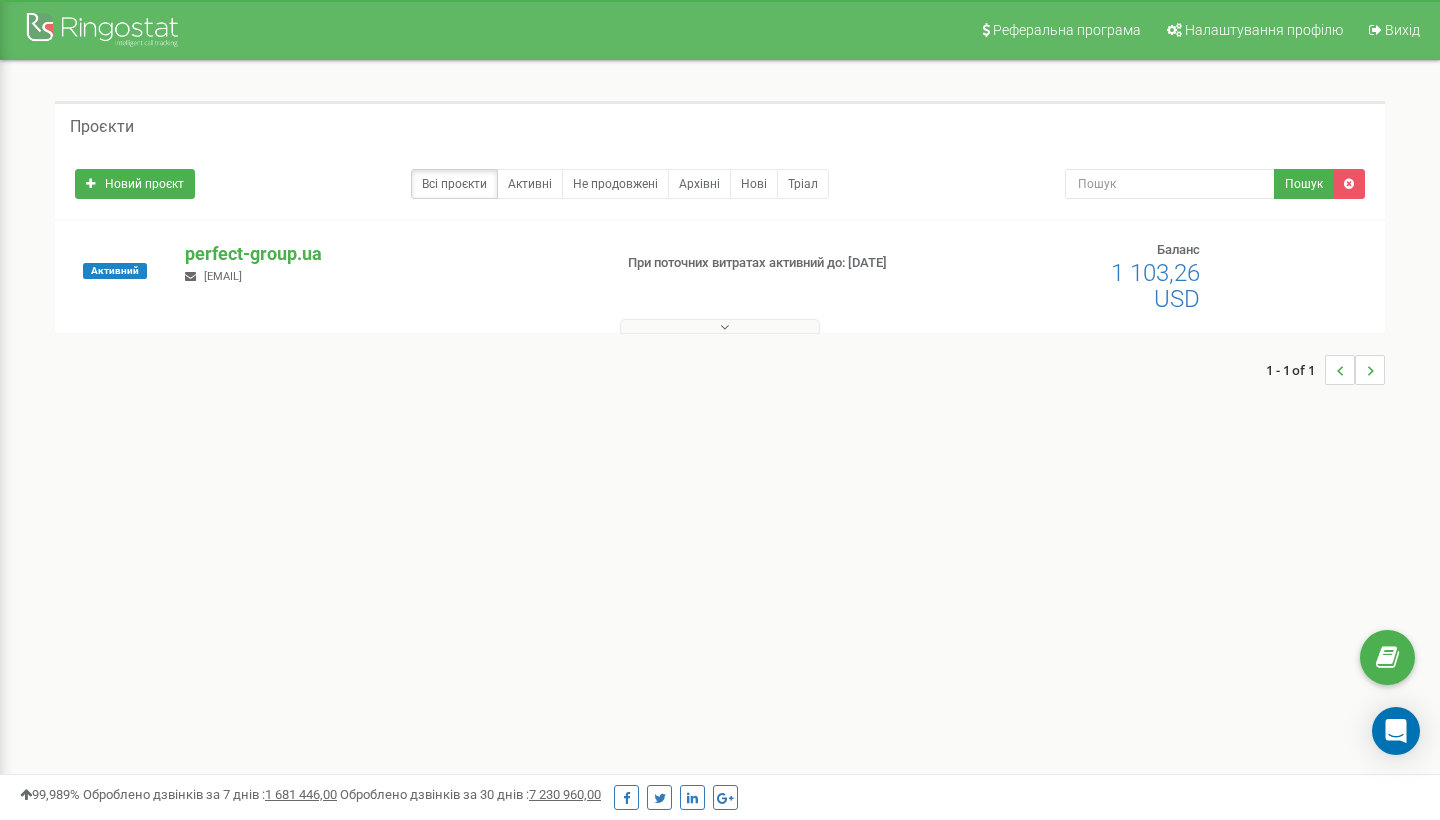click on "v.pasechnik@perfect-group.ua" at bounding box center [223, 276] 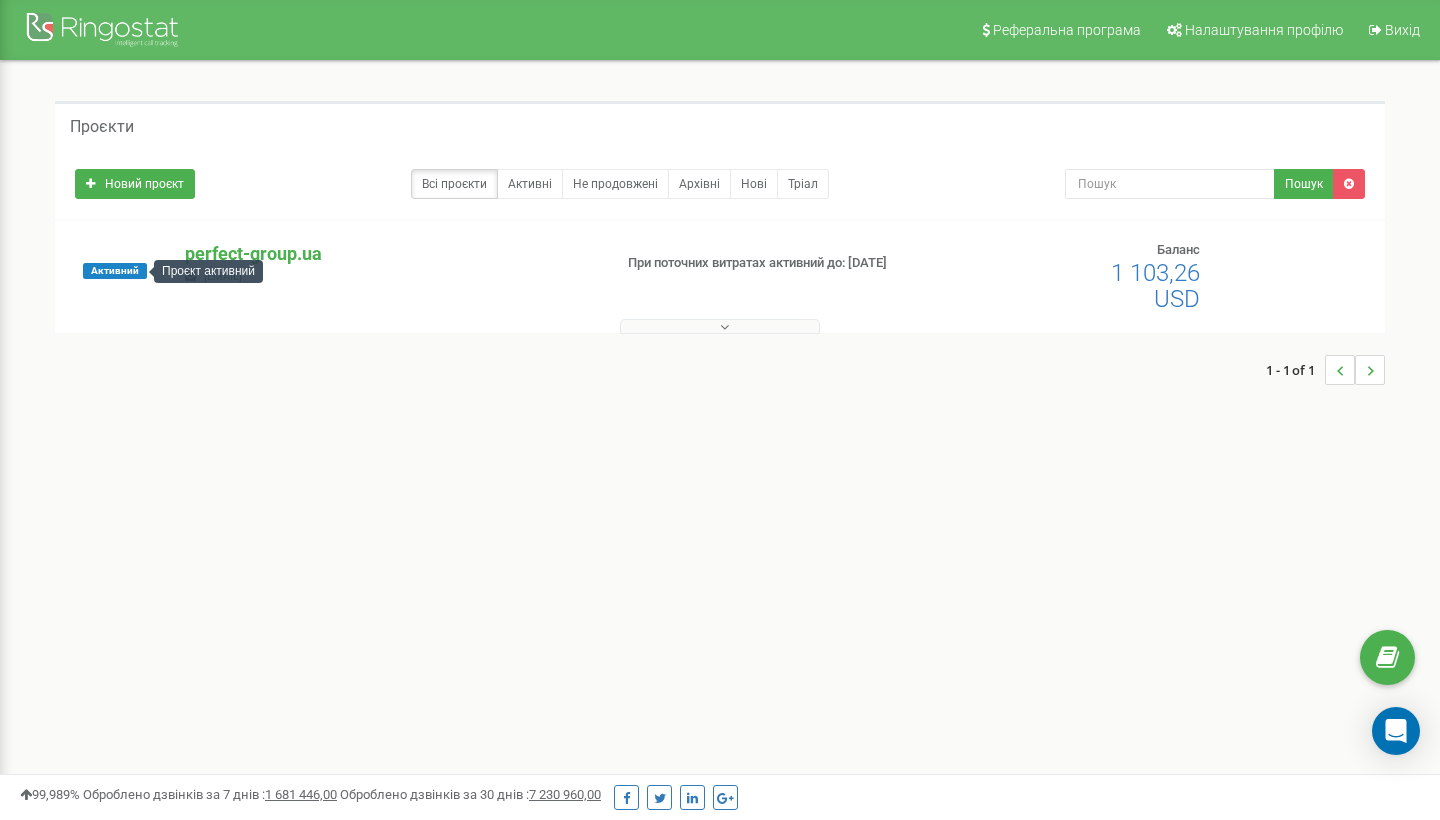 click on "Активний" at bounding box center (115, 271) 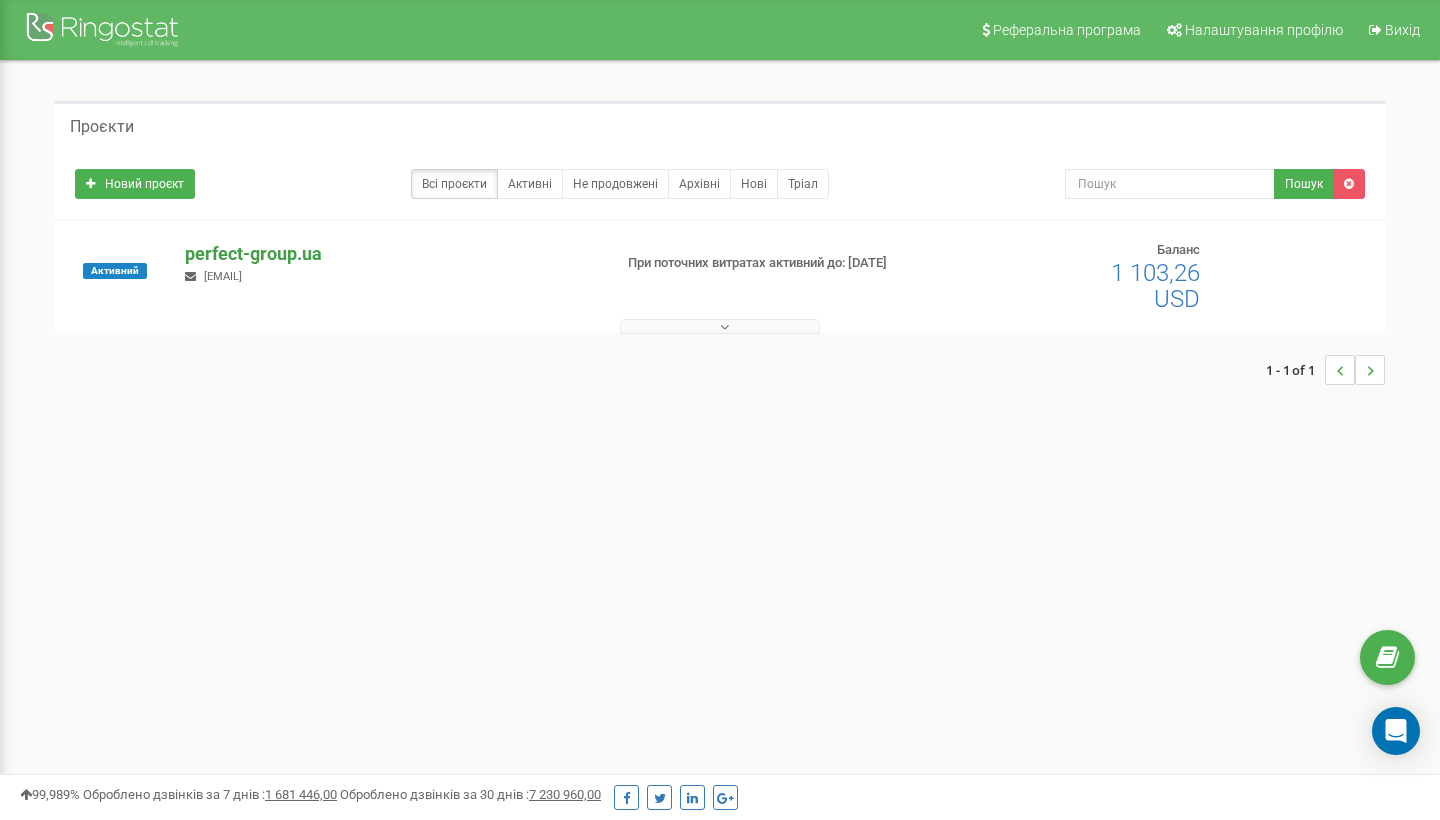 click on "perfect-group.ua" at bounding box center [390, 254] 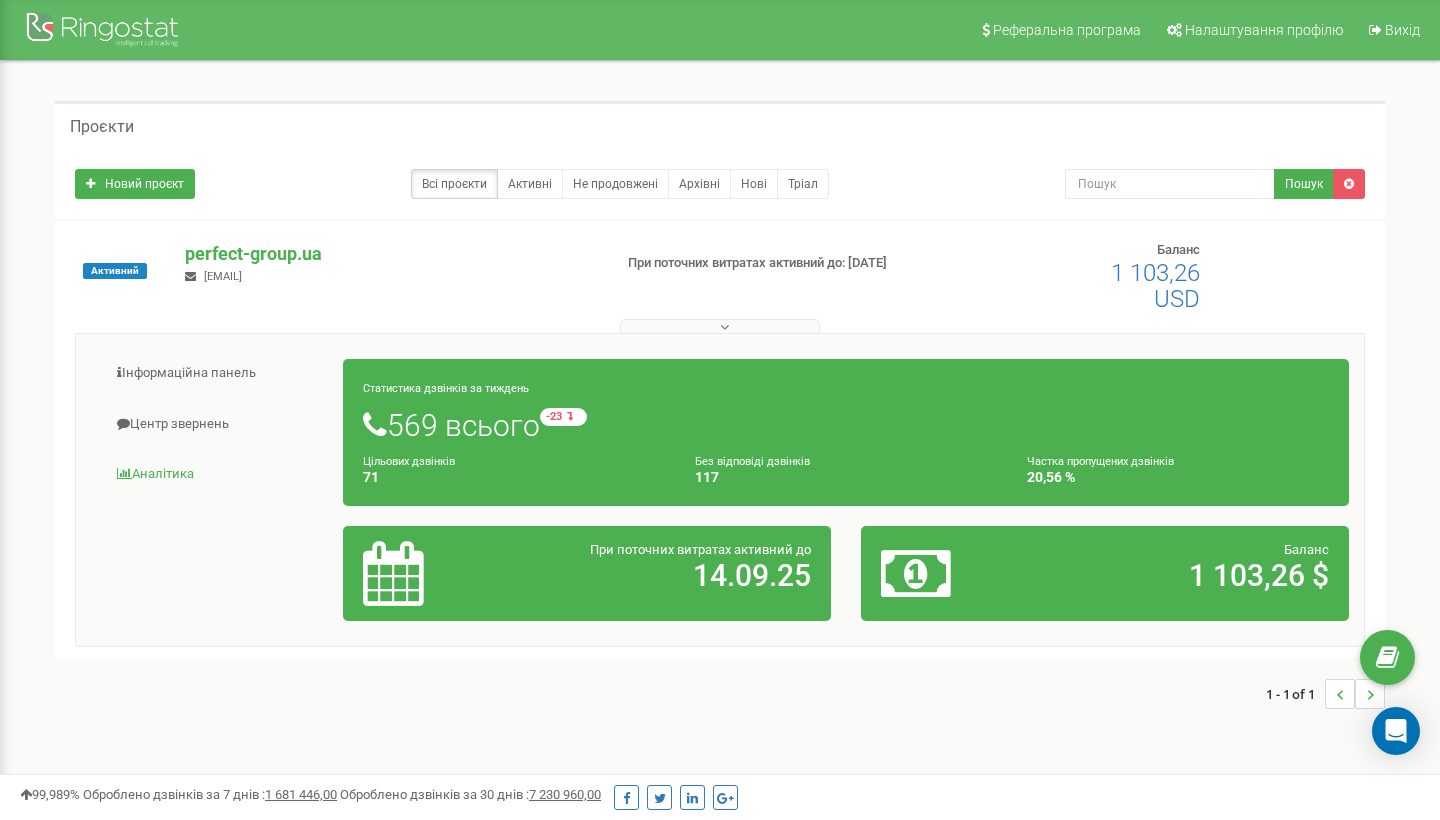 click on "Аналiтика" at bounding box center [217, 474] 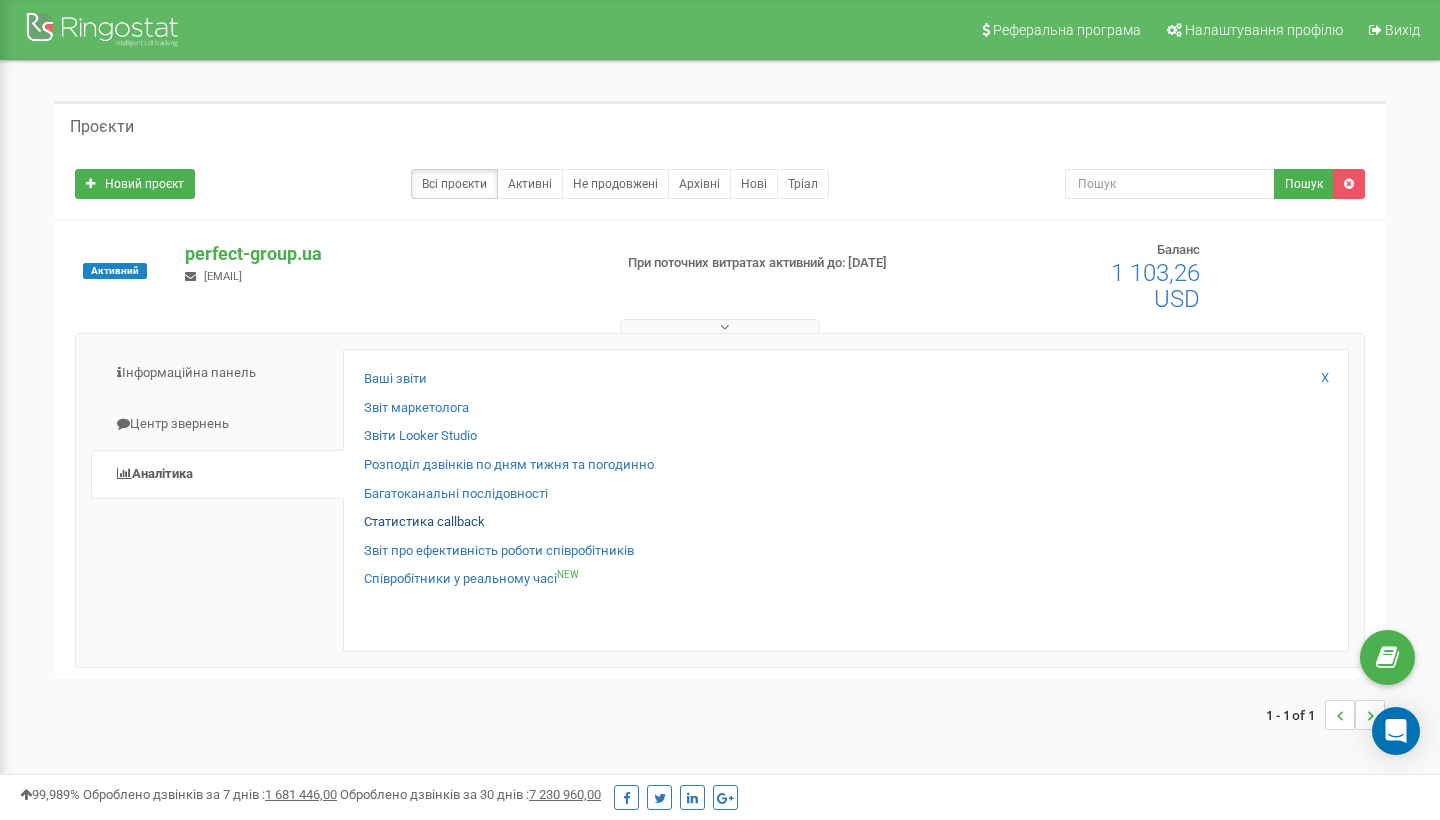 click on "Статистика callback" at bounding box center (424, 522) 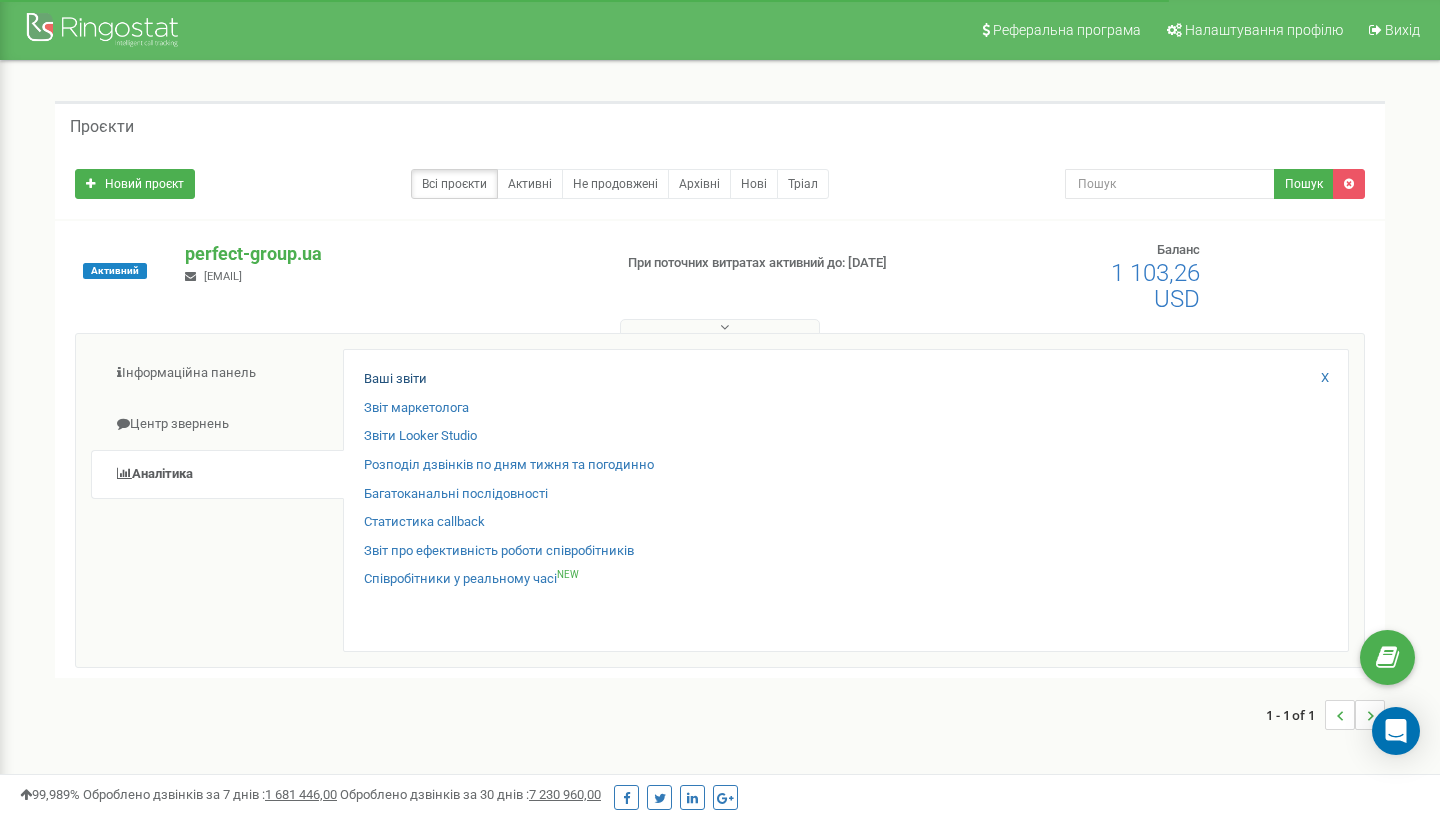 click on "Ваші звіти" at bounding box center (395, 379) 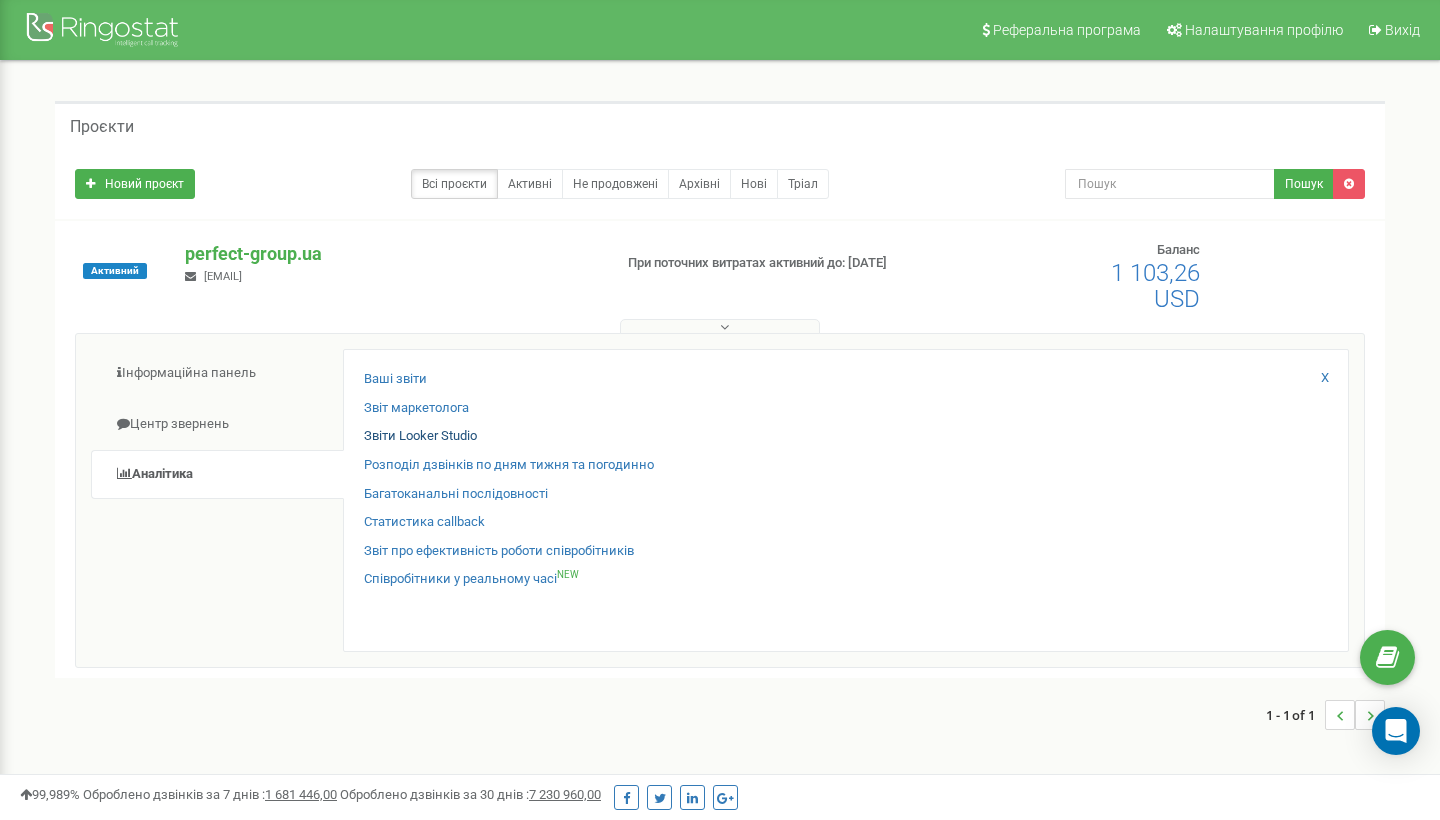 click on "Звіти Looker Studio" at bounding box center (420, 436) 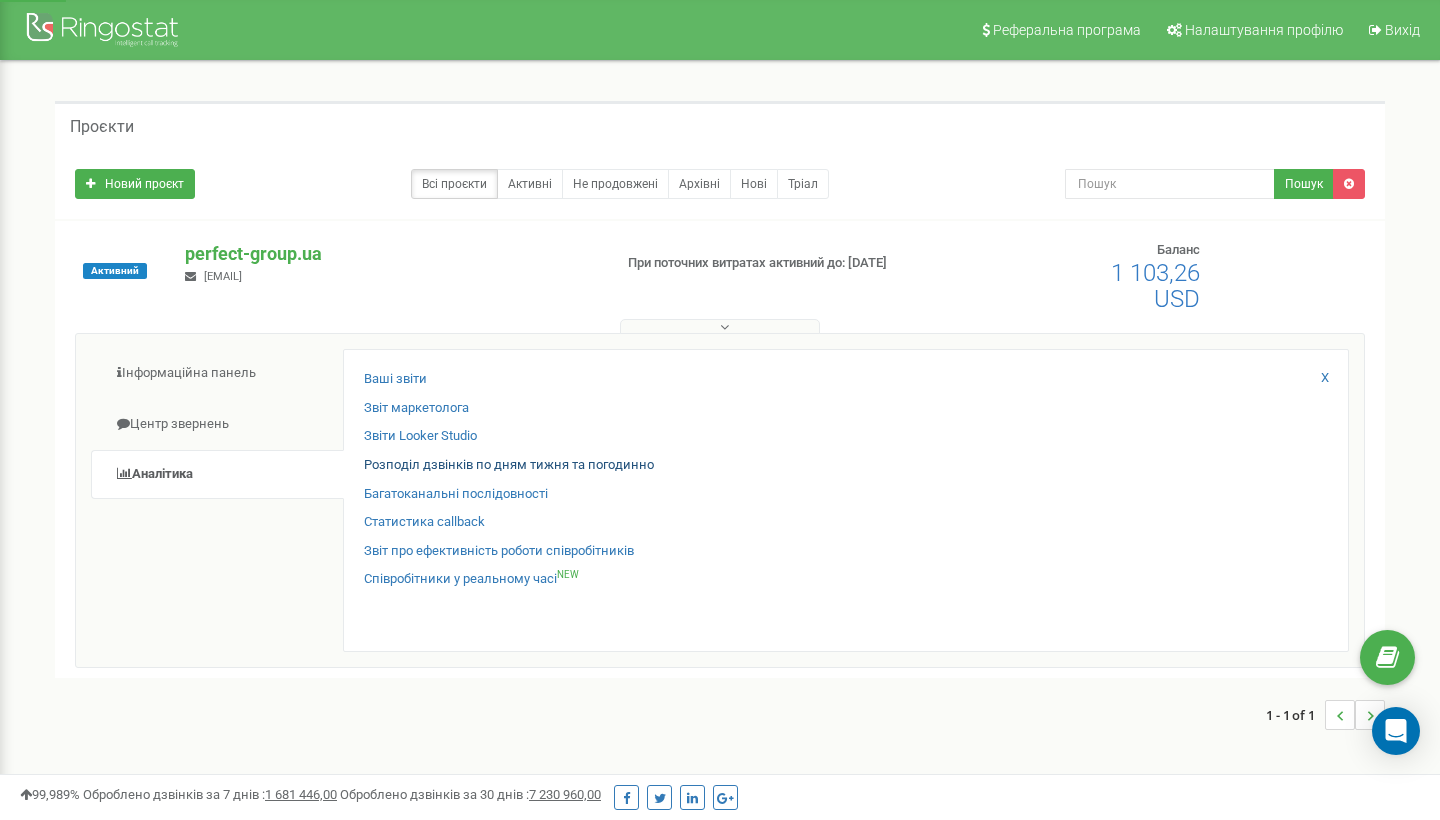click on "Розподіл дзвінків по дням тижня та погодинно" at bounding box center [509, 465] 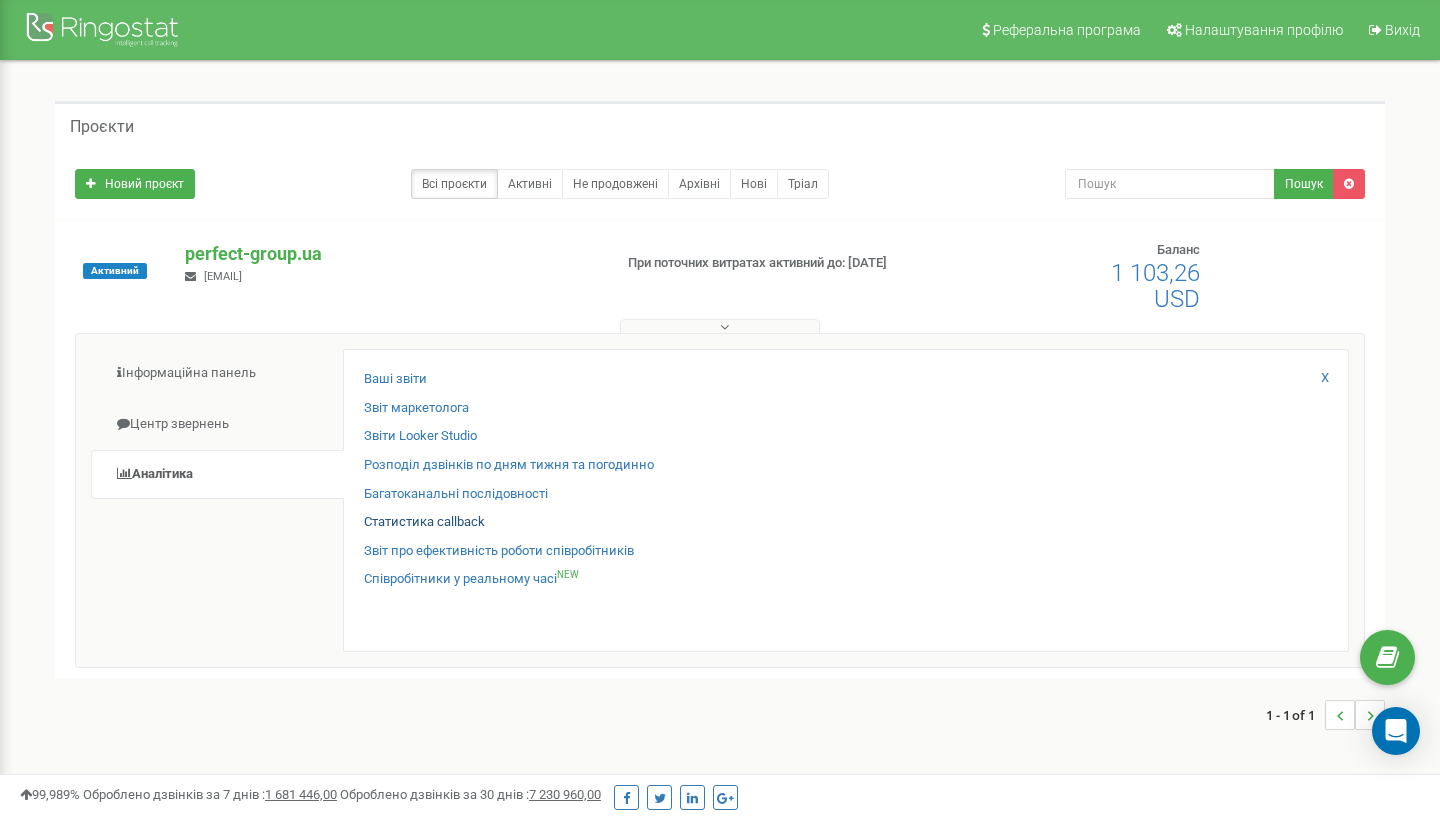 click on "Статистика callback" at bounding box center (424, 522) 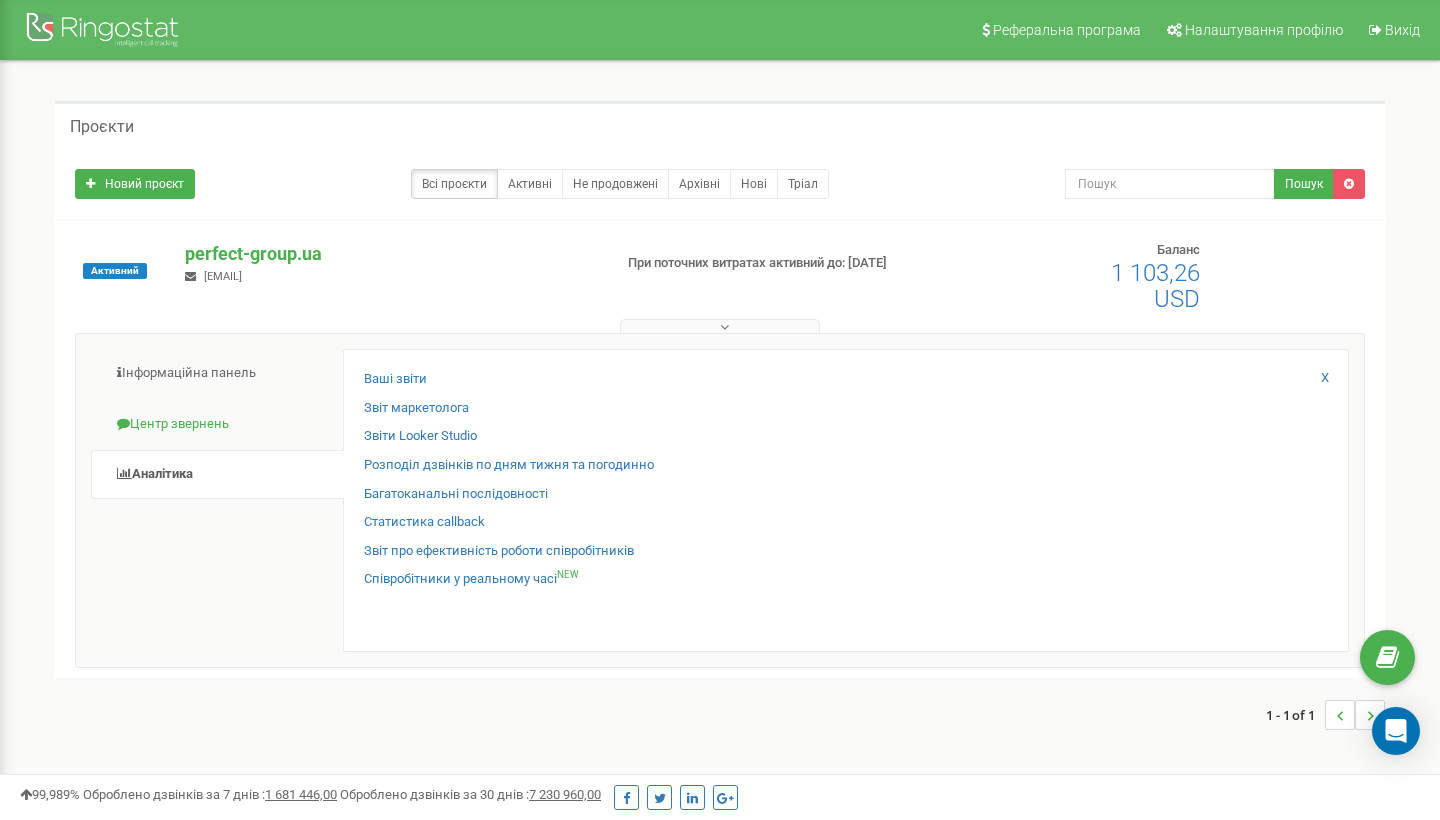 click on "Центр звернень" at bounding box center [217, 424] 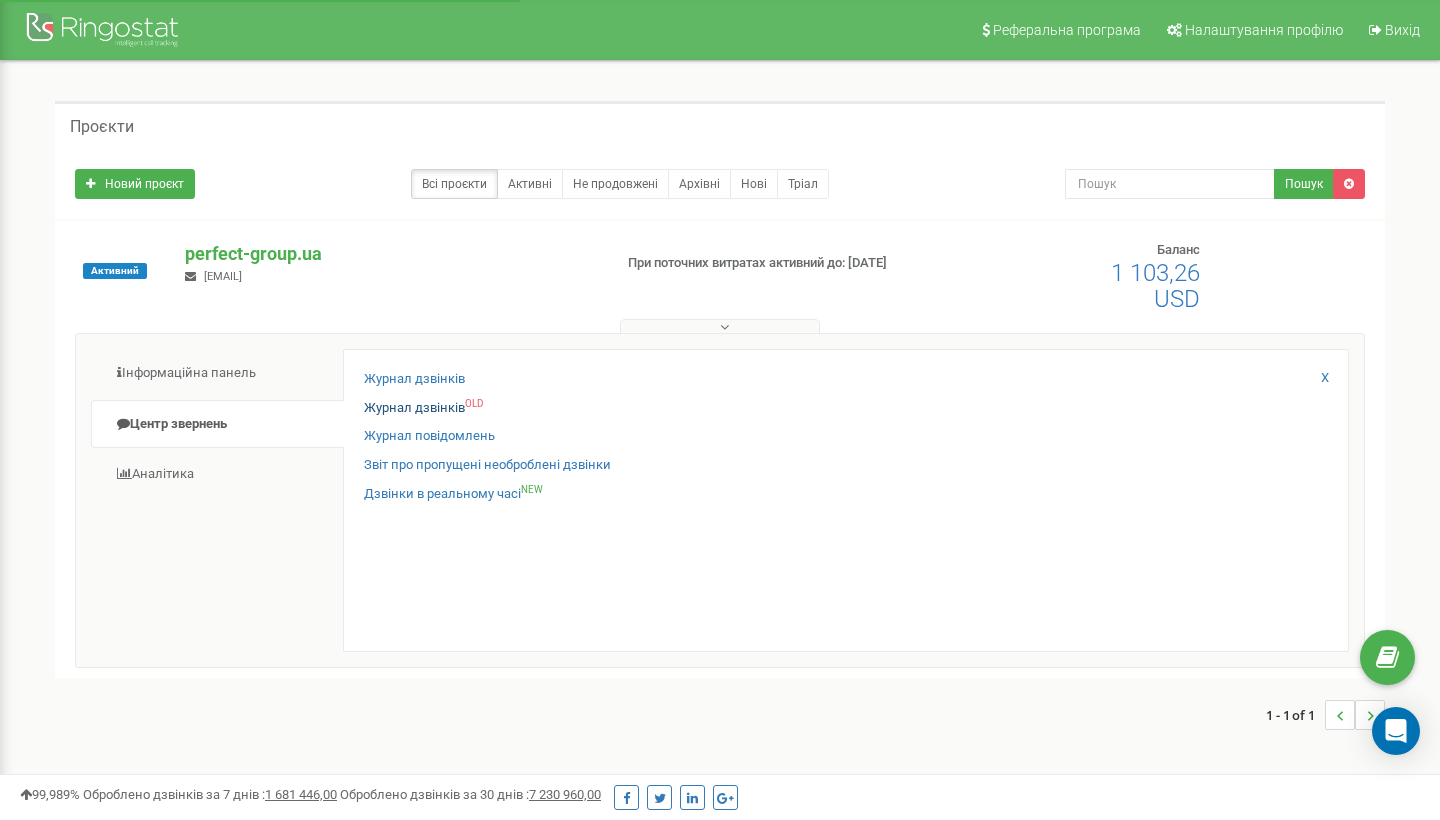 click on "Журнал дзвінків  OLD" at bounding box center [423, 408] 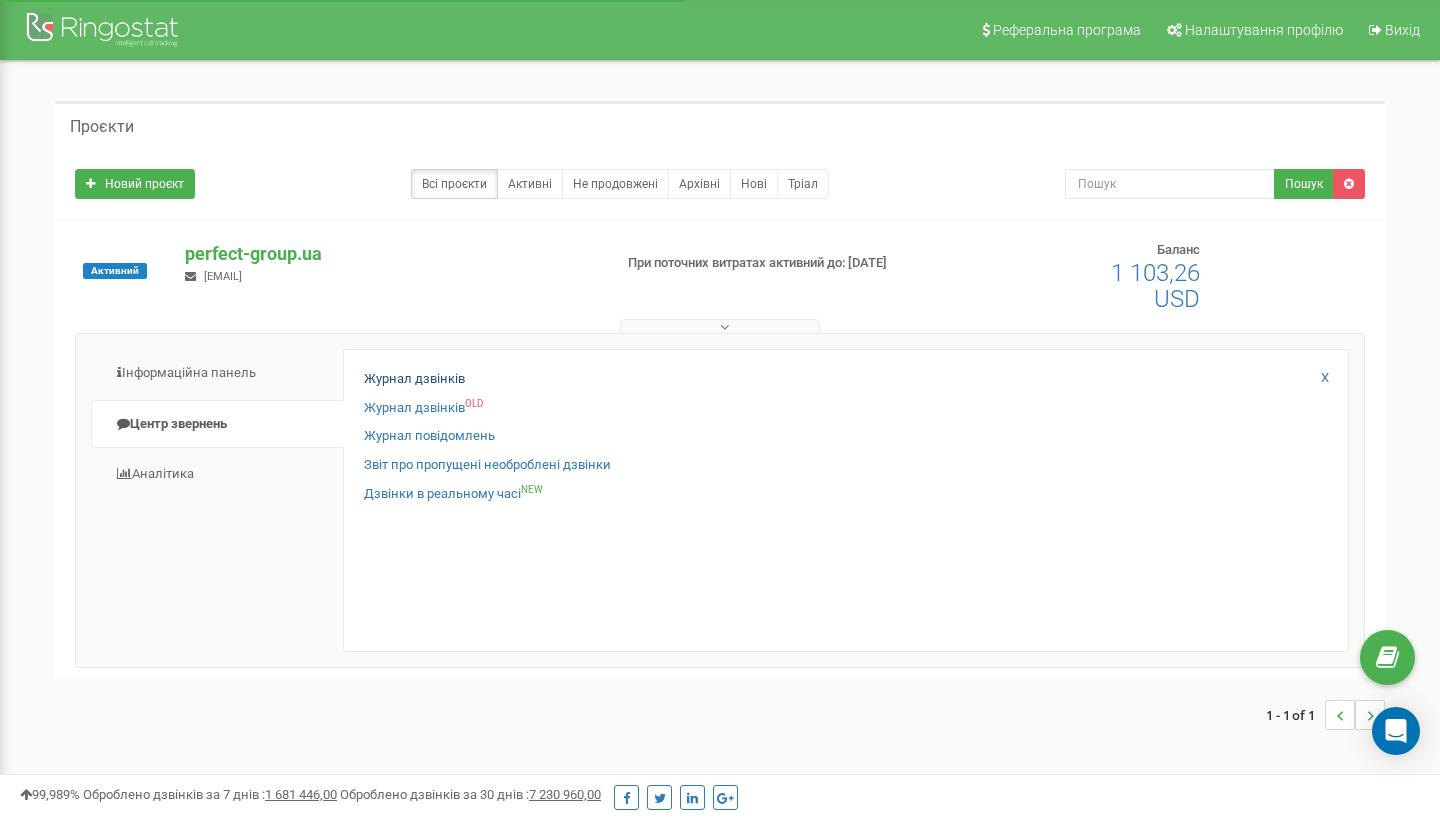 click on "Журнал дзвінків" at bounding box center (414, 379) 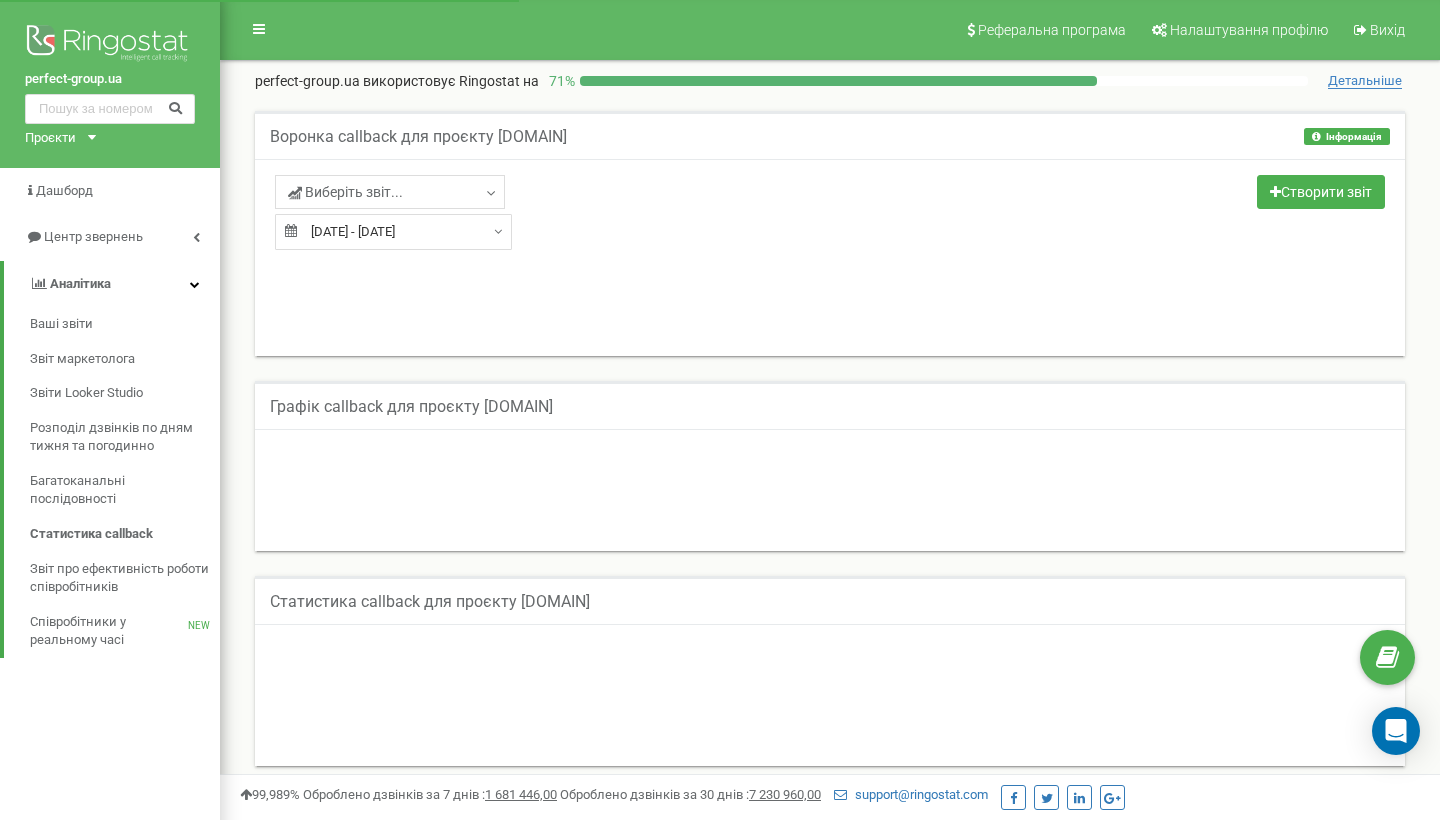scroll, scrollTop: 0, scrollLeft: 0, axis: both 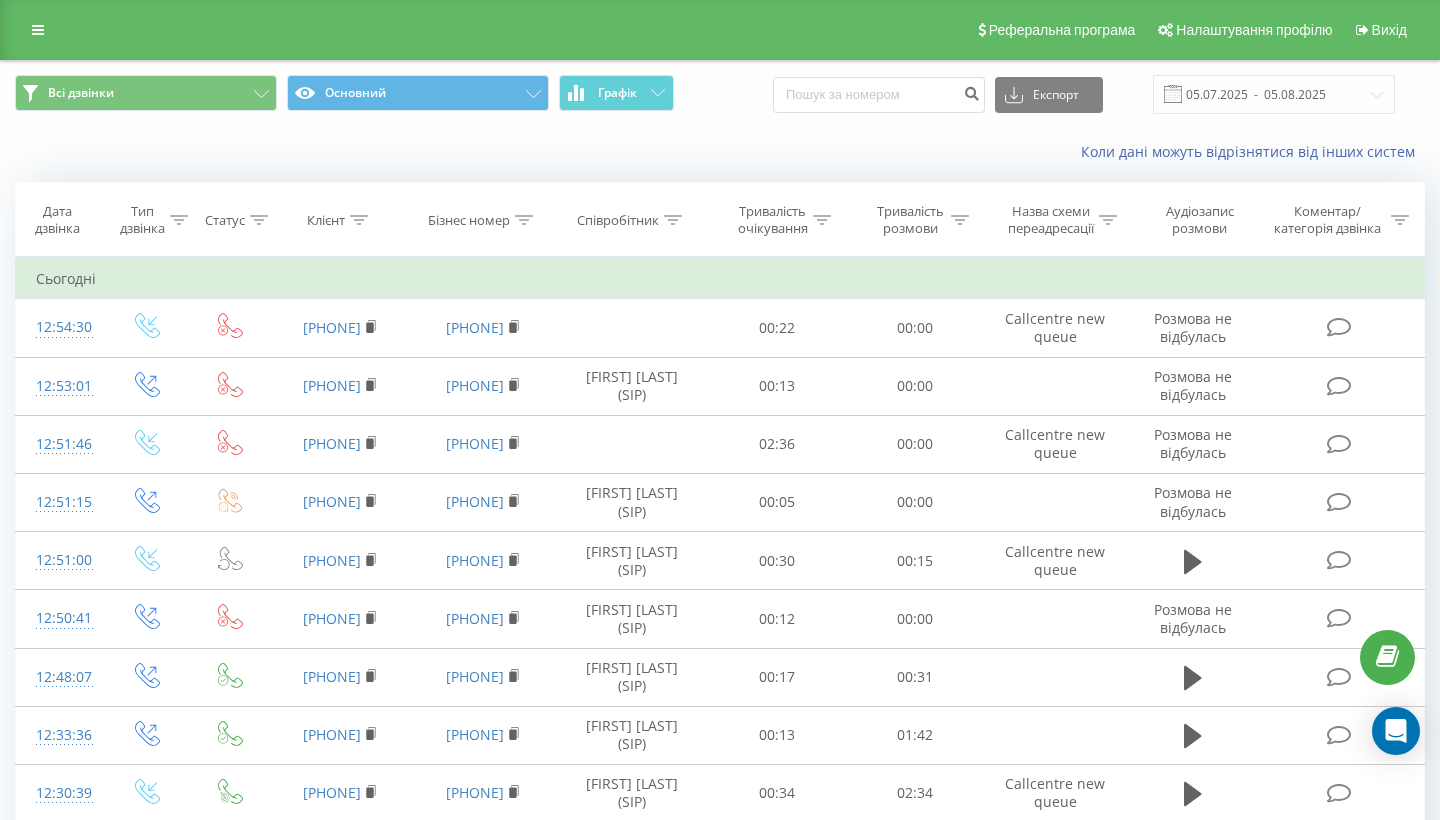 click on "Співробітник" at bounding box center [629, 220] 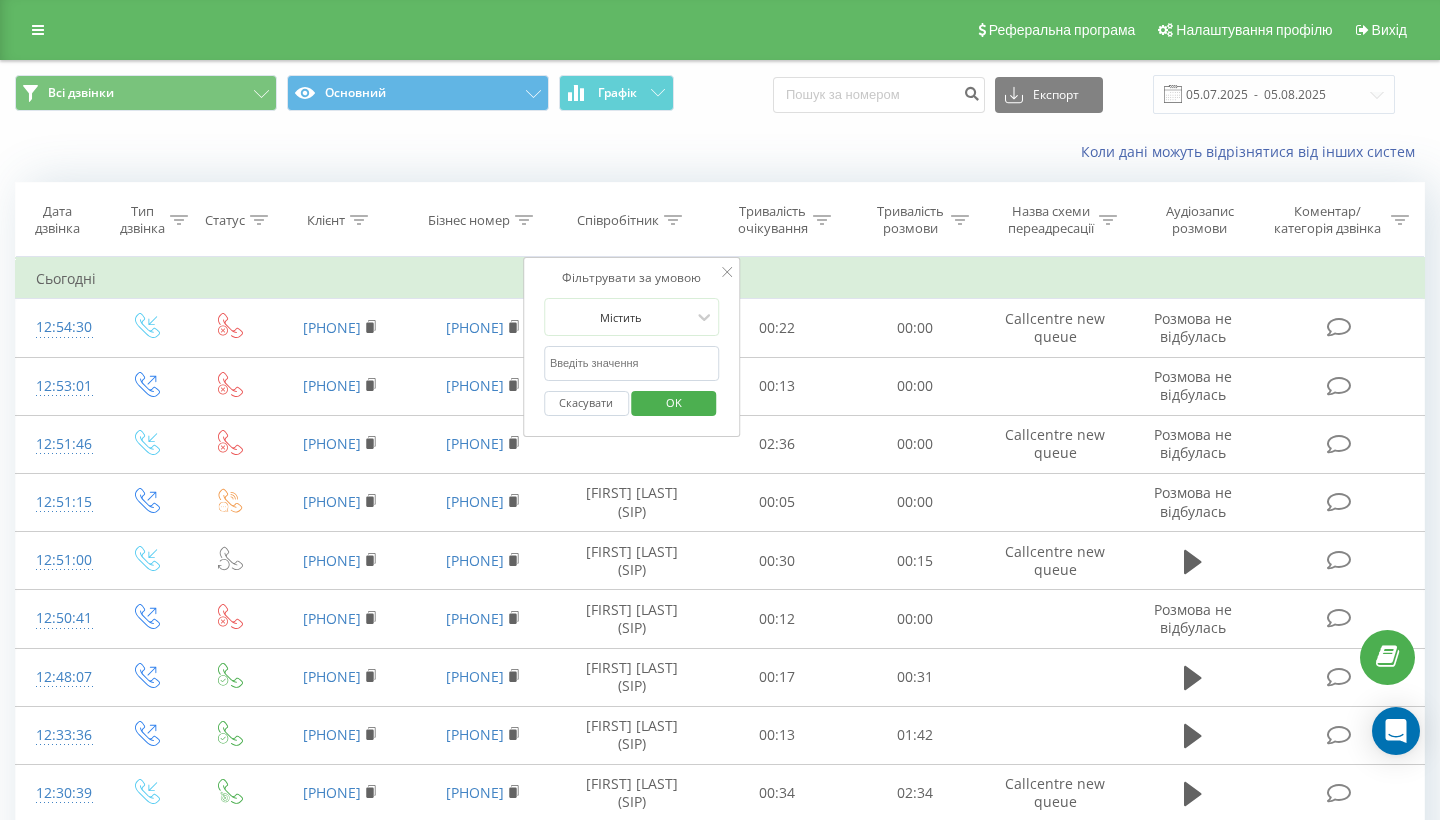 click at bounding box center (632, 363) 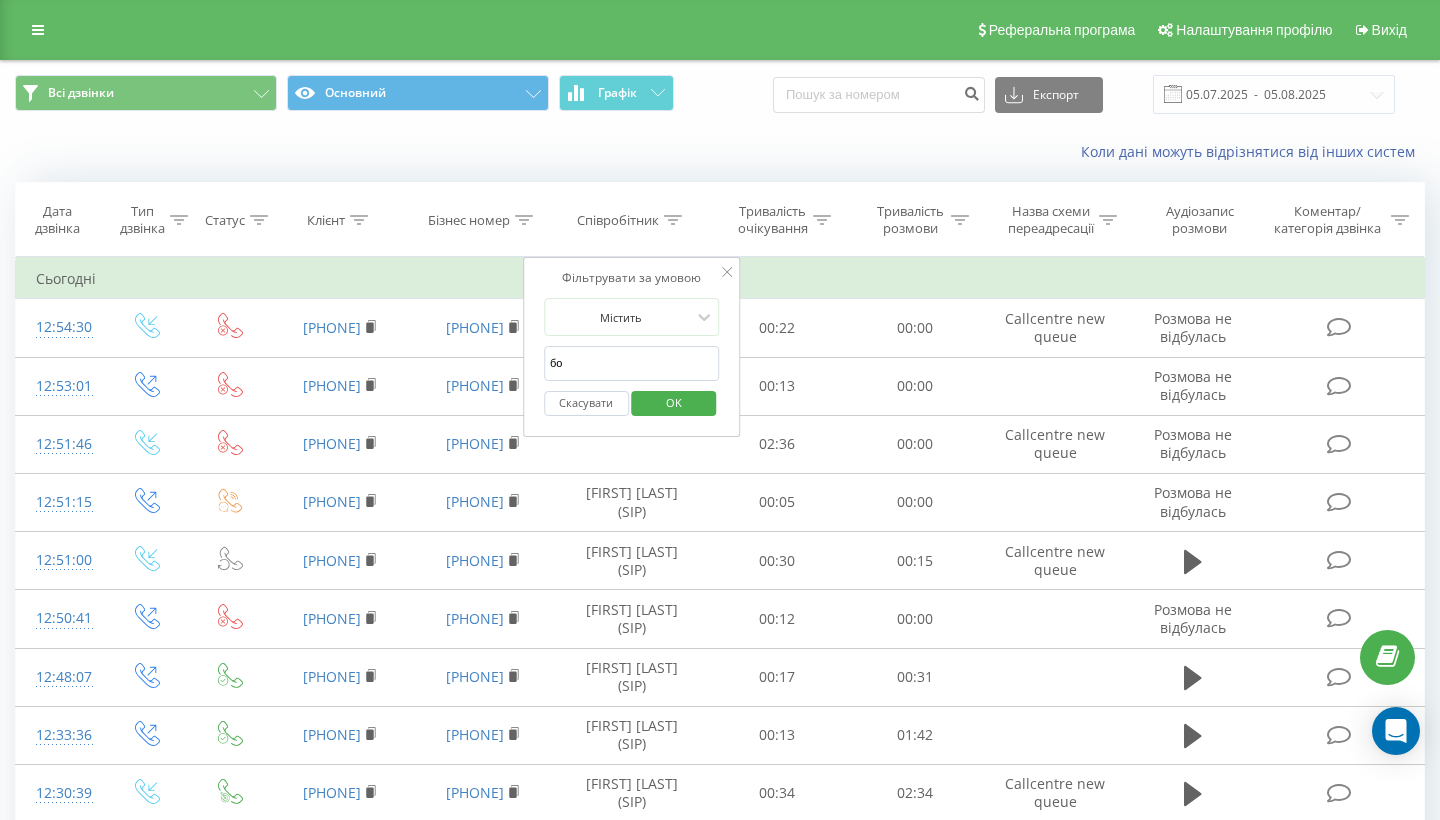 type on "б" 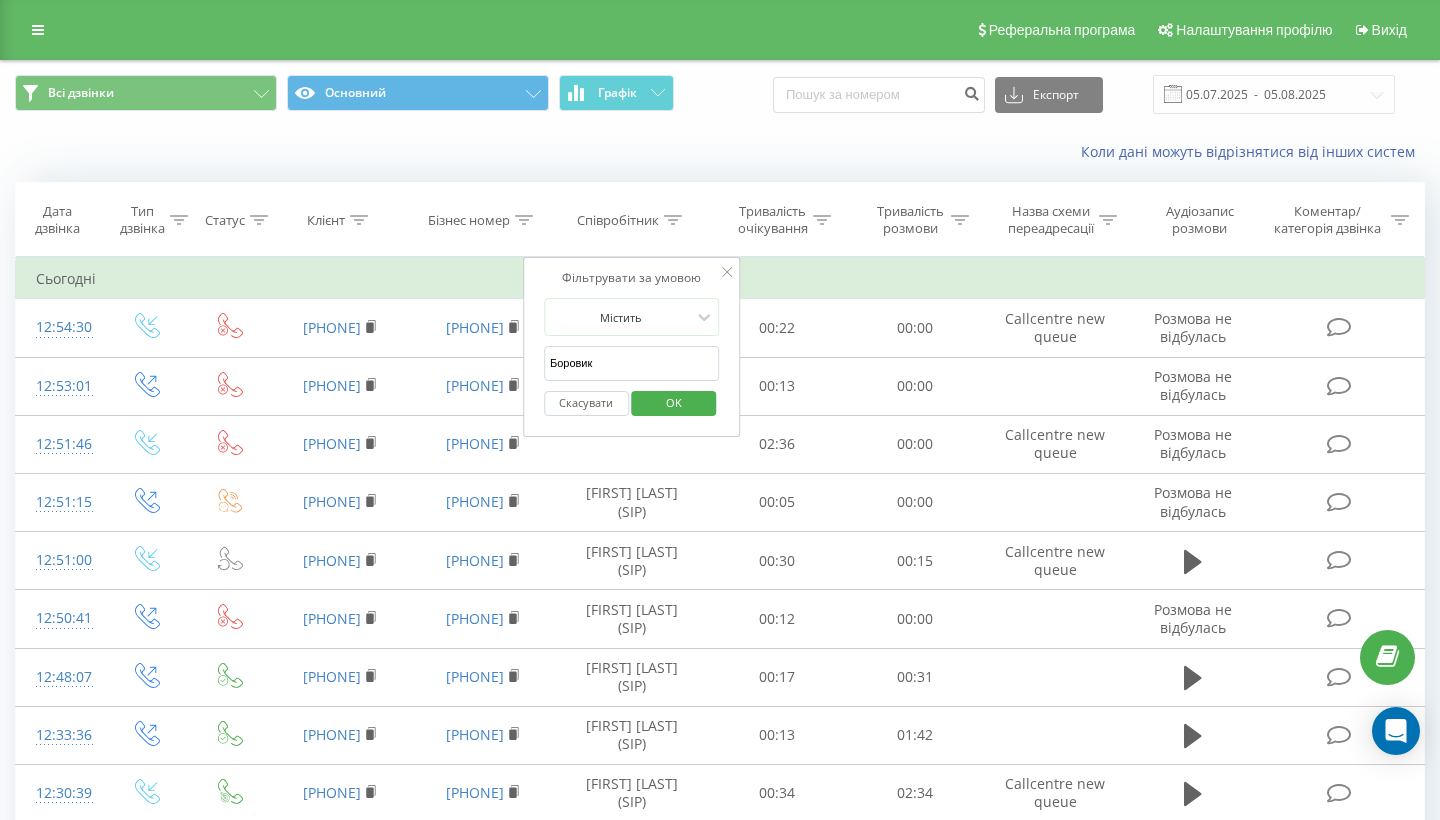 click on "OK" at bounding box center (674, 403) 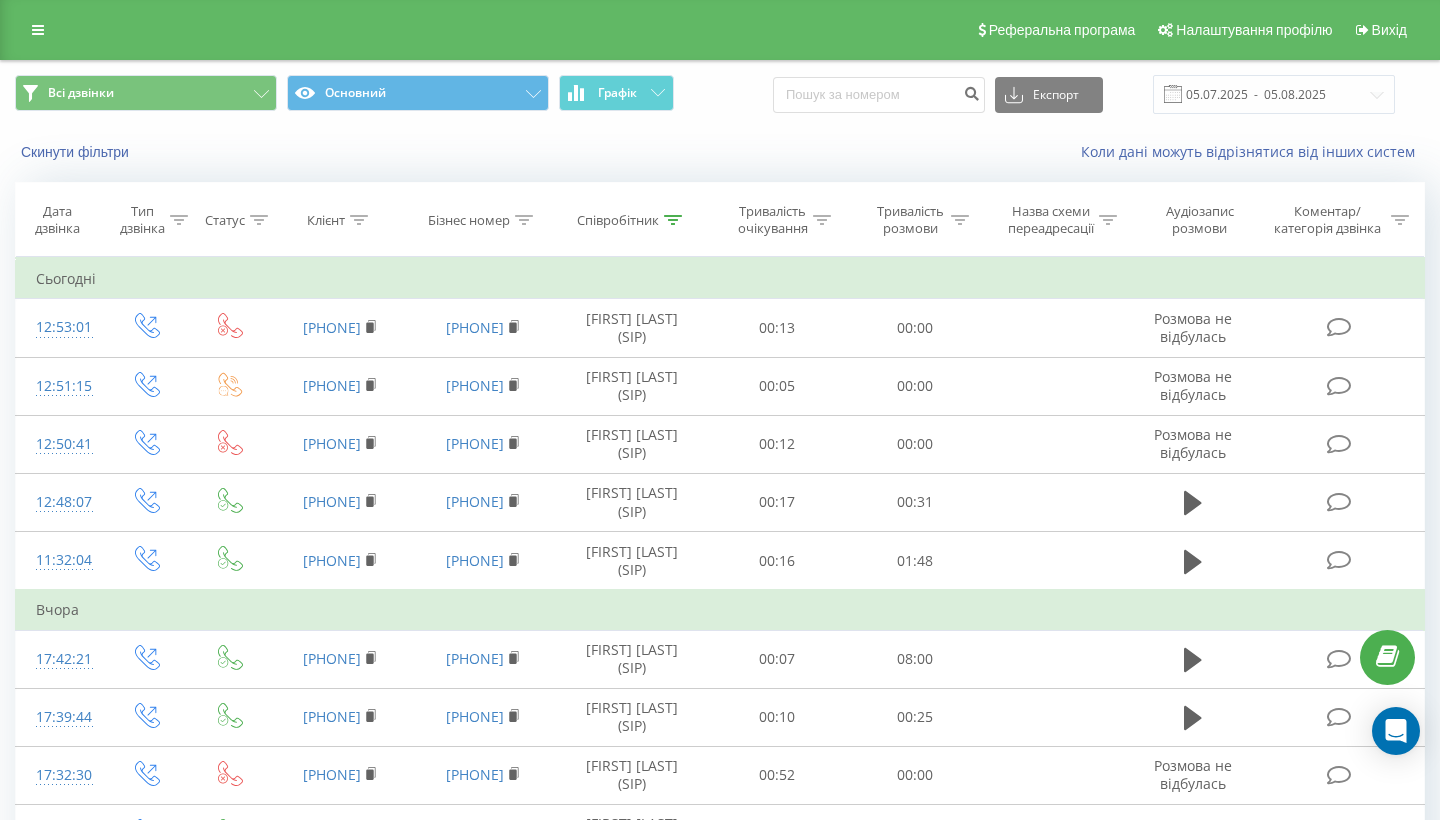 scroll, scrollTop: 0, scrollLeft: 0, axis: both 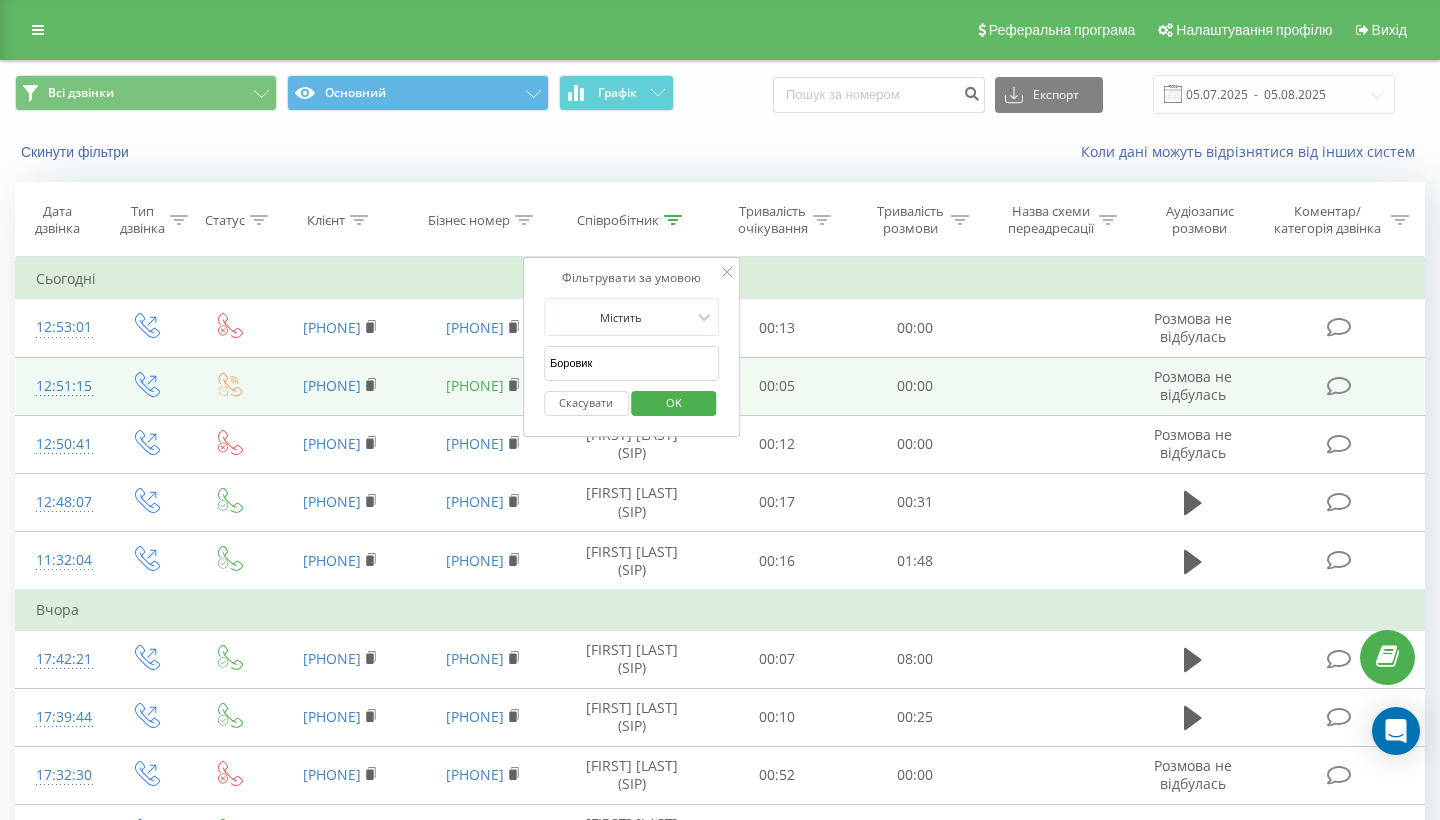 drag, startPoint x: 608, startPoint y: 385, endPoint x: 505, endPoint y: 385, distance: 103 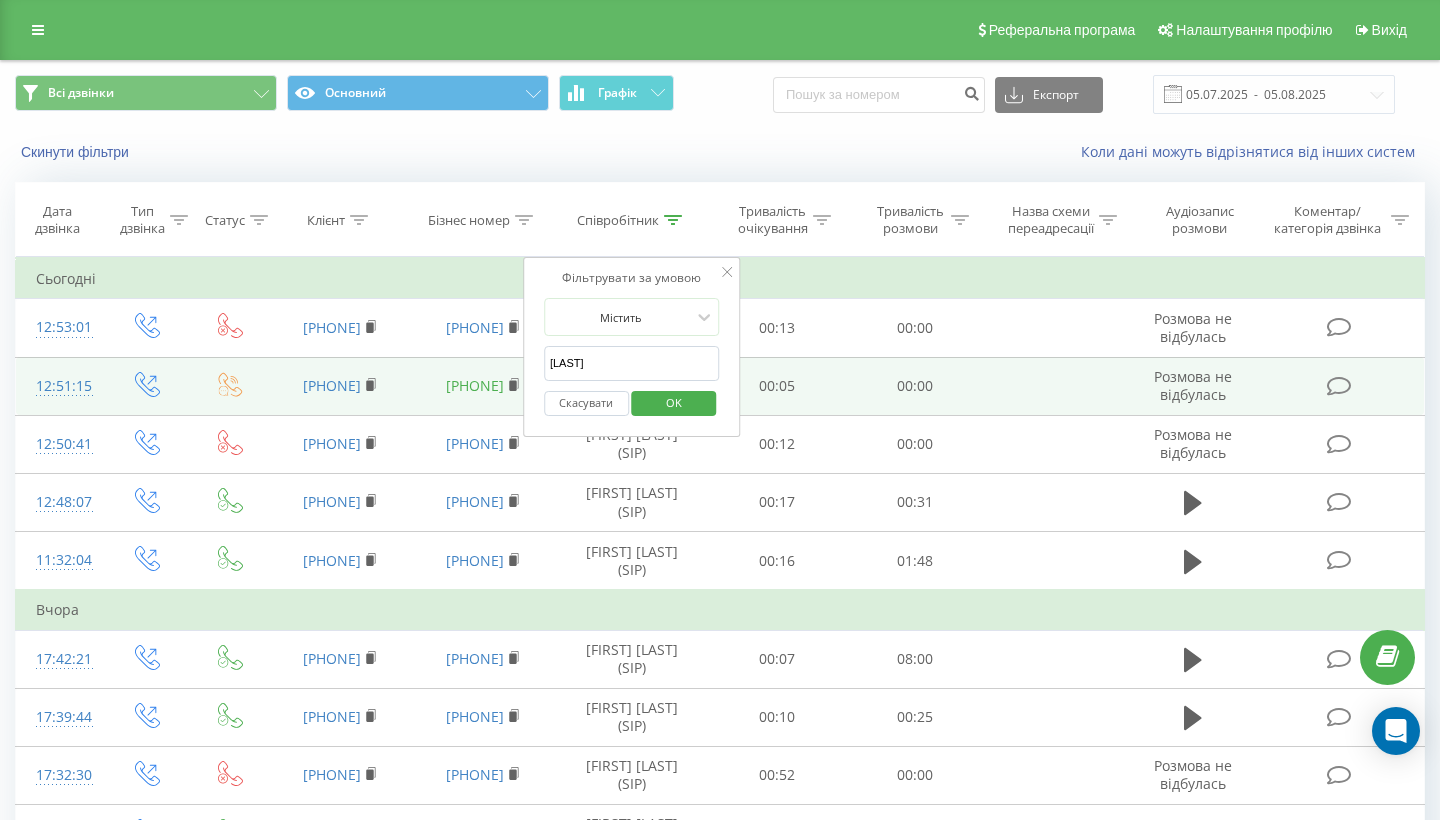 click on "OK" at bounding box center [674, 403] 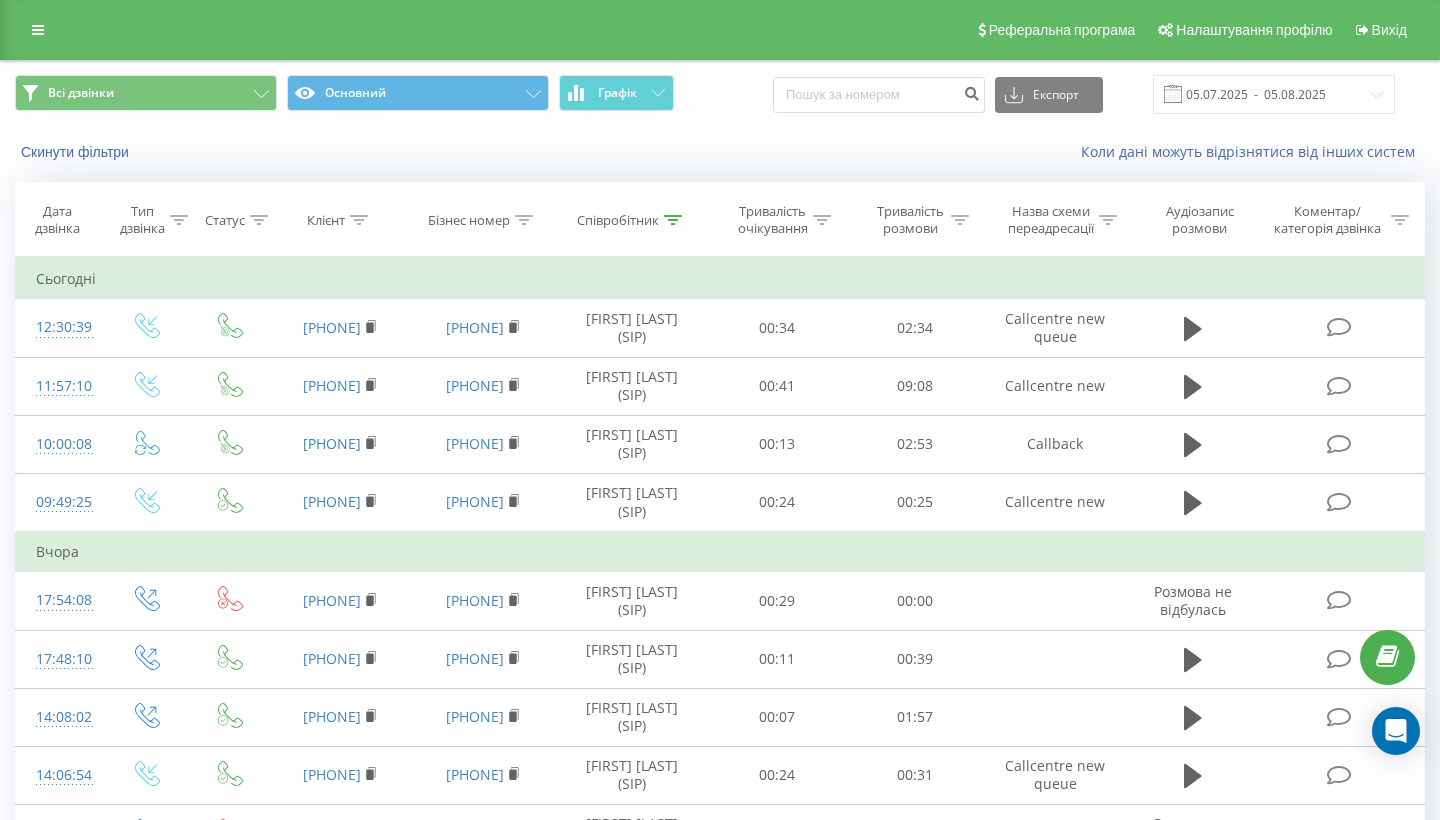 scroll, scrollTop: 0, scrollLeft: 0, axis: both 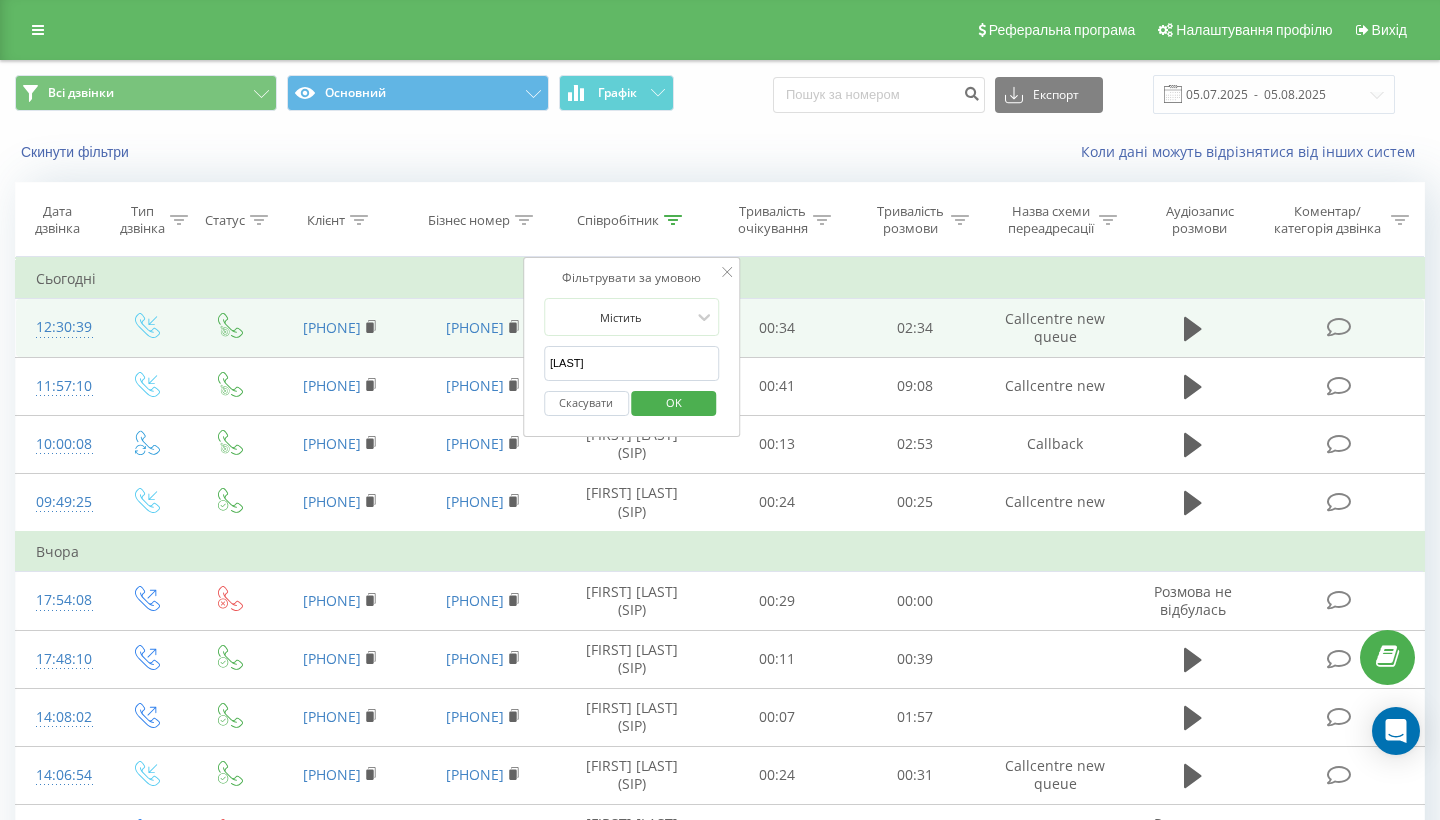 drag, startPoint x: 610, startPoint y: 375, endPoint x: 508, endPoint y: 374, distance: 102.0049 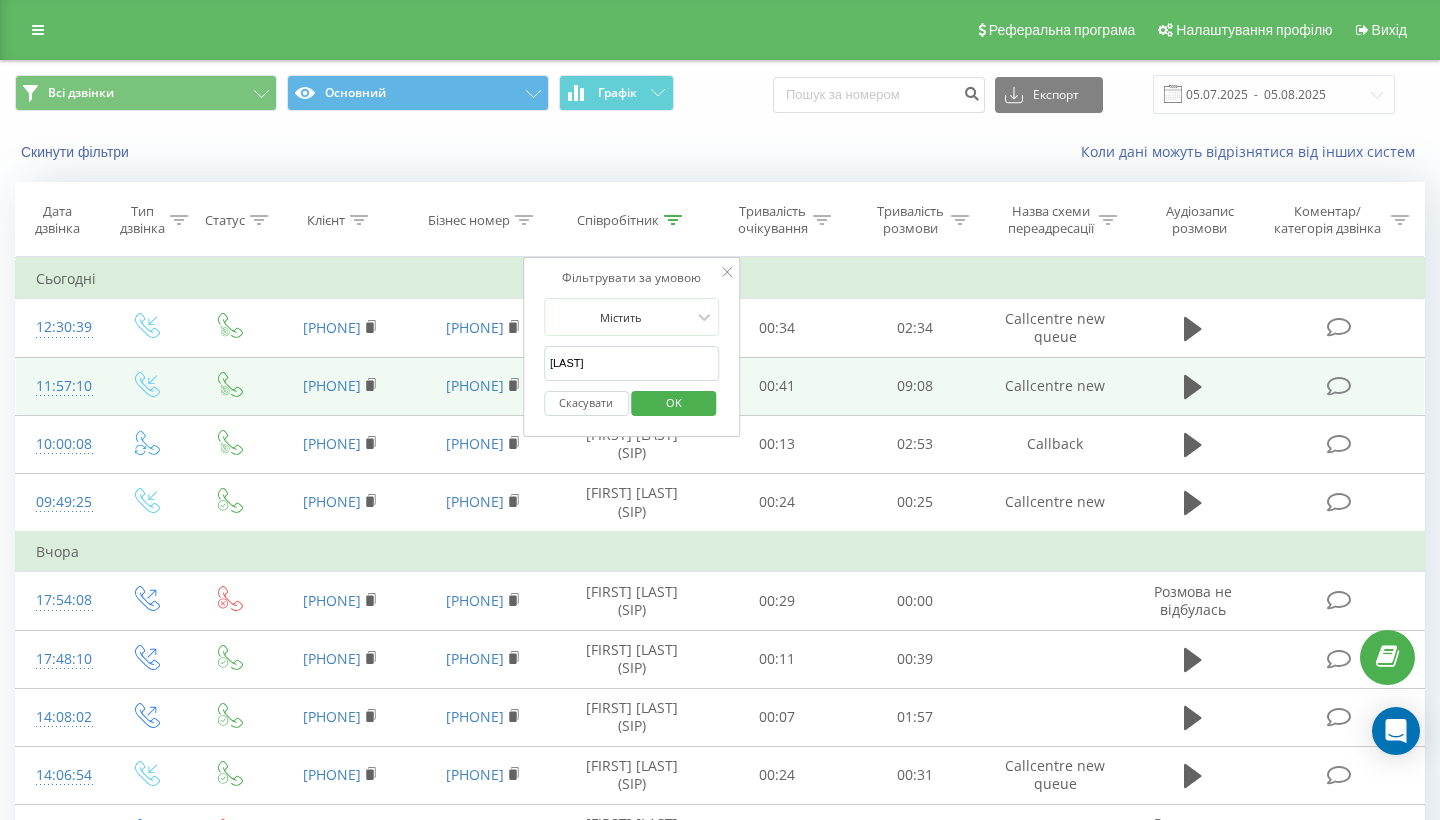 drag, startPoint x: 603, startPoint y: 388, endPoint x: 497, endPoint y: 384, distance: 106.07545 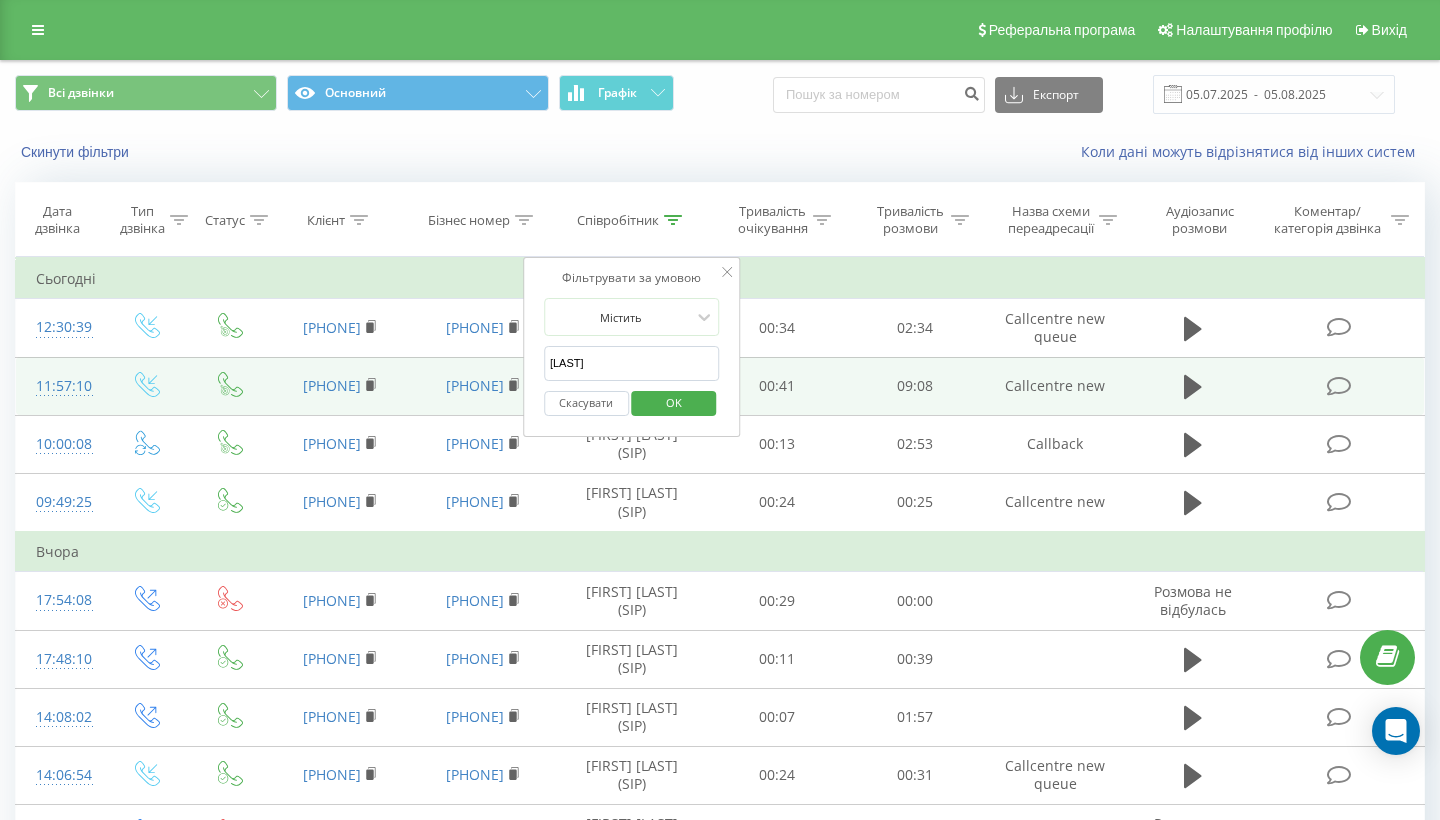 type on "боровик" 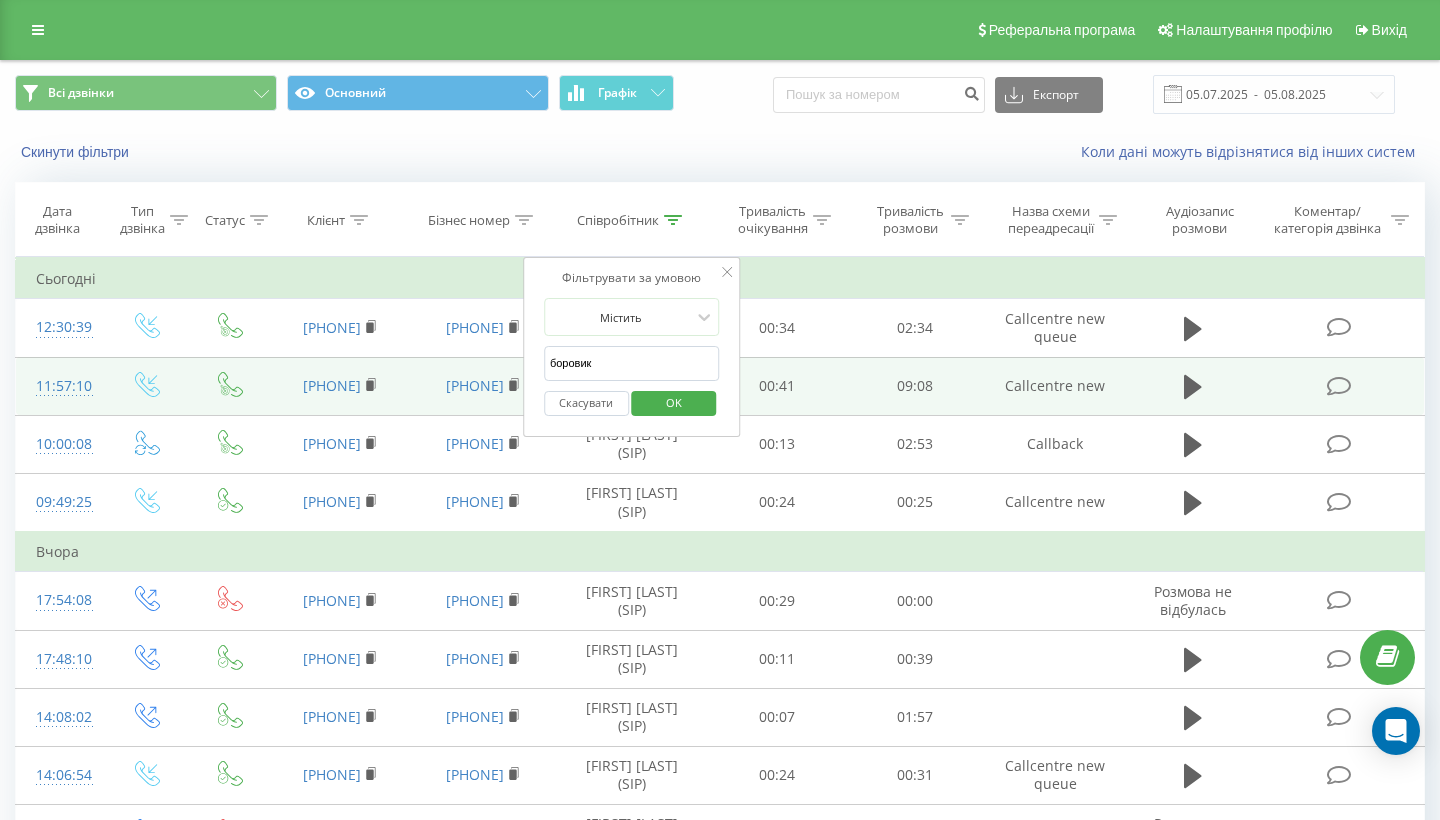 click on "OK" at bounding box center (674, 403) 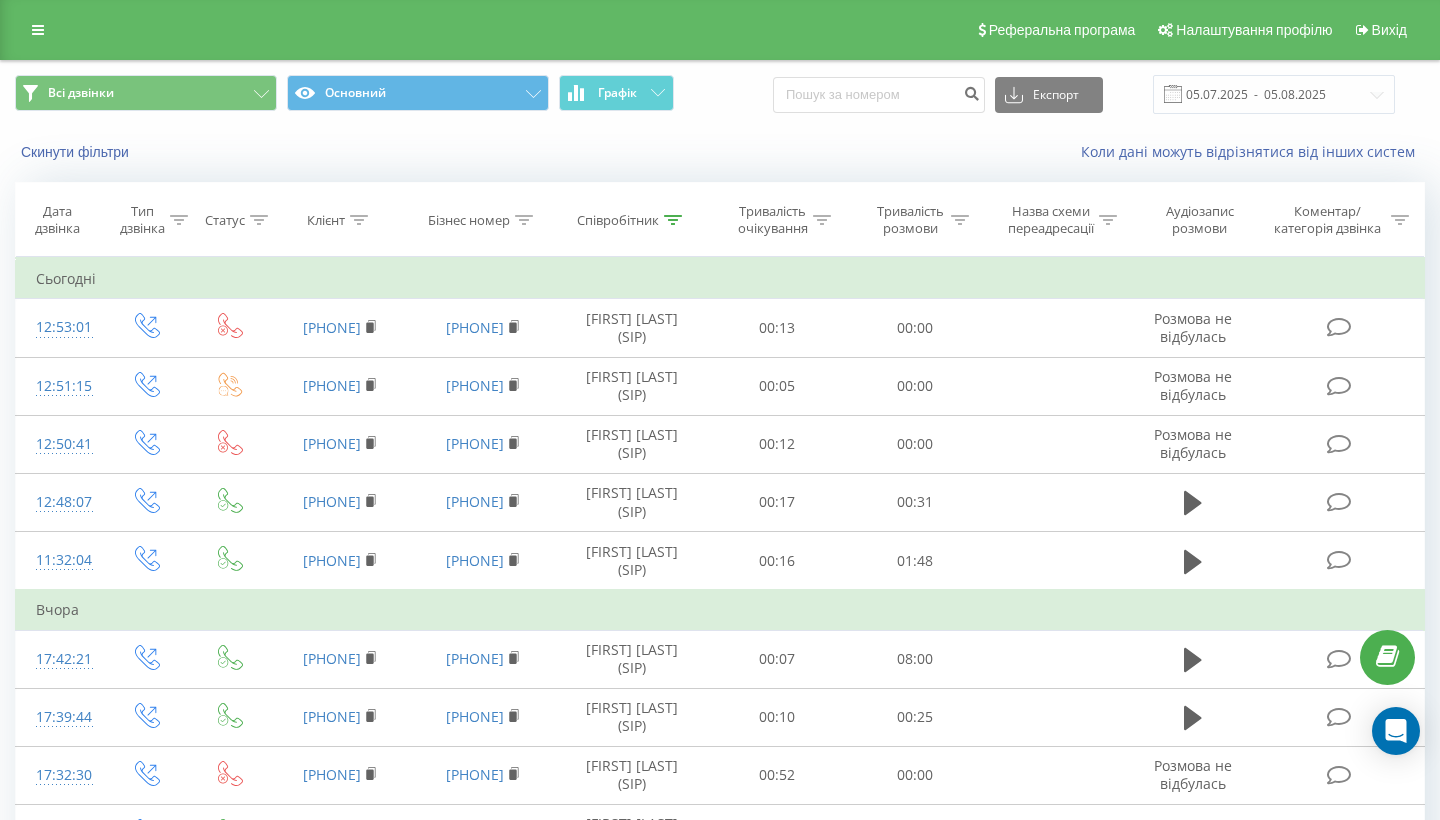 scroll, scrollTop: 0, scrollLeft: 0, axis: both 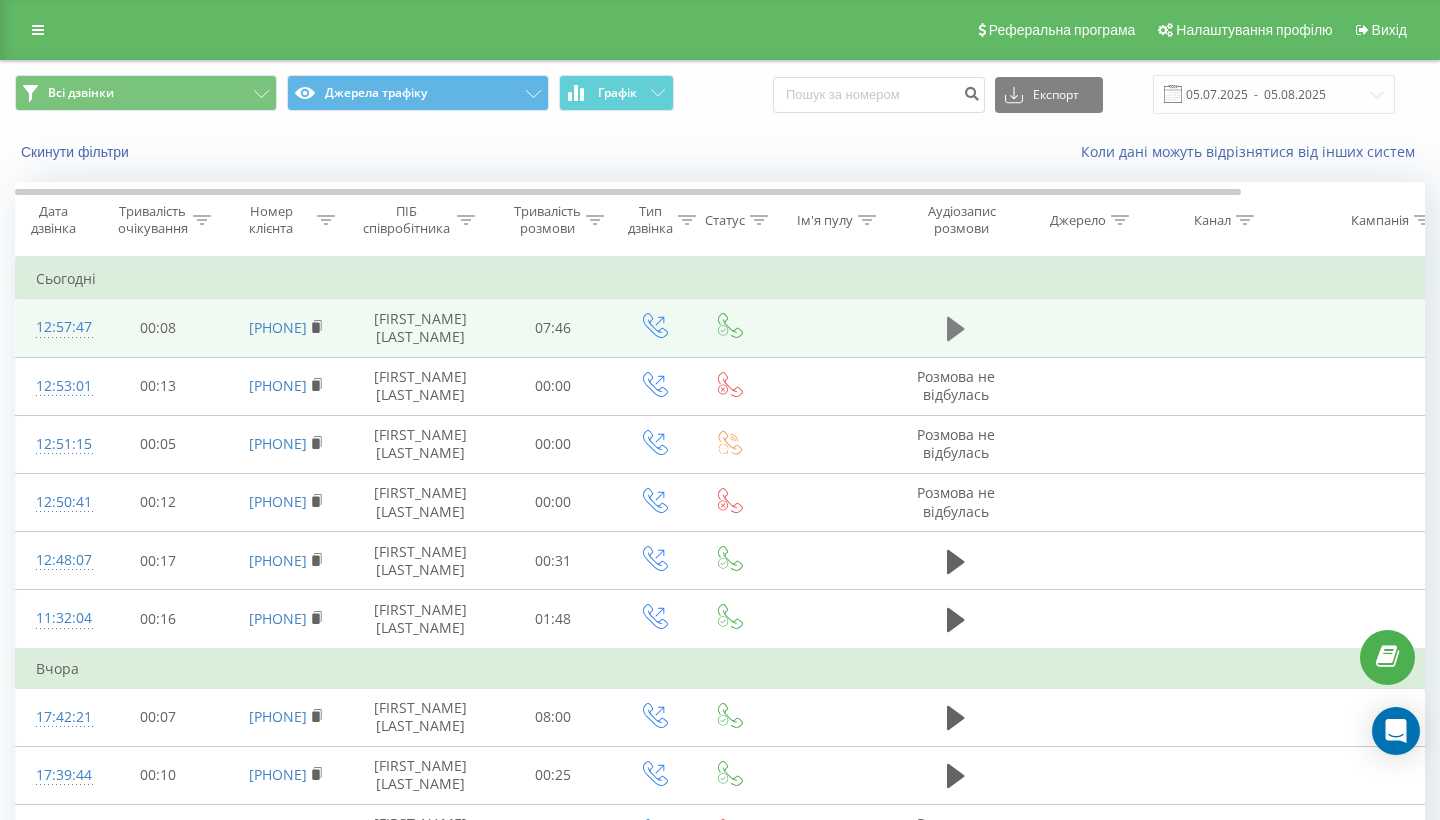 click 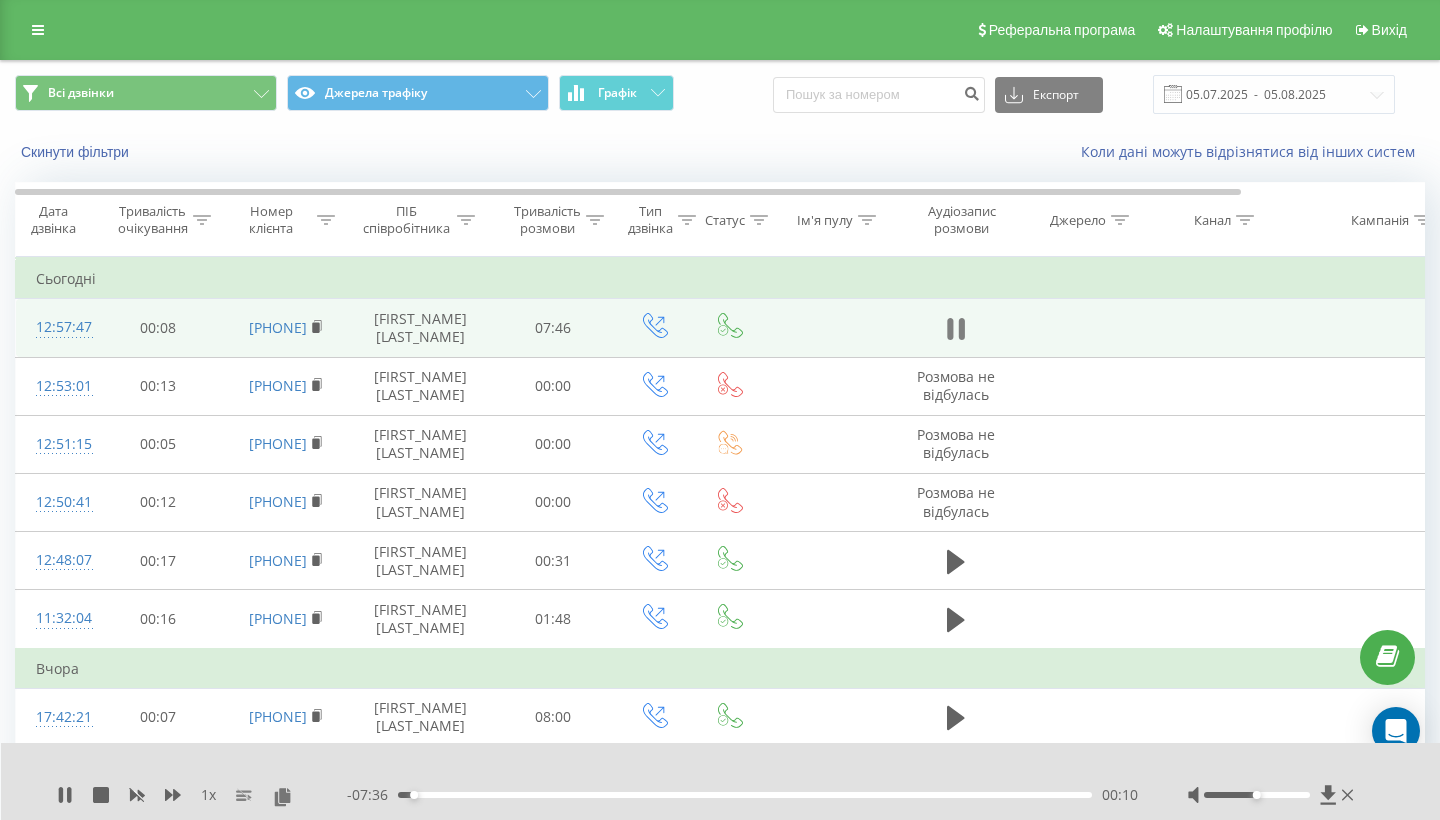 click 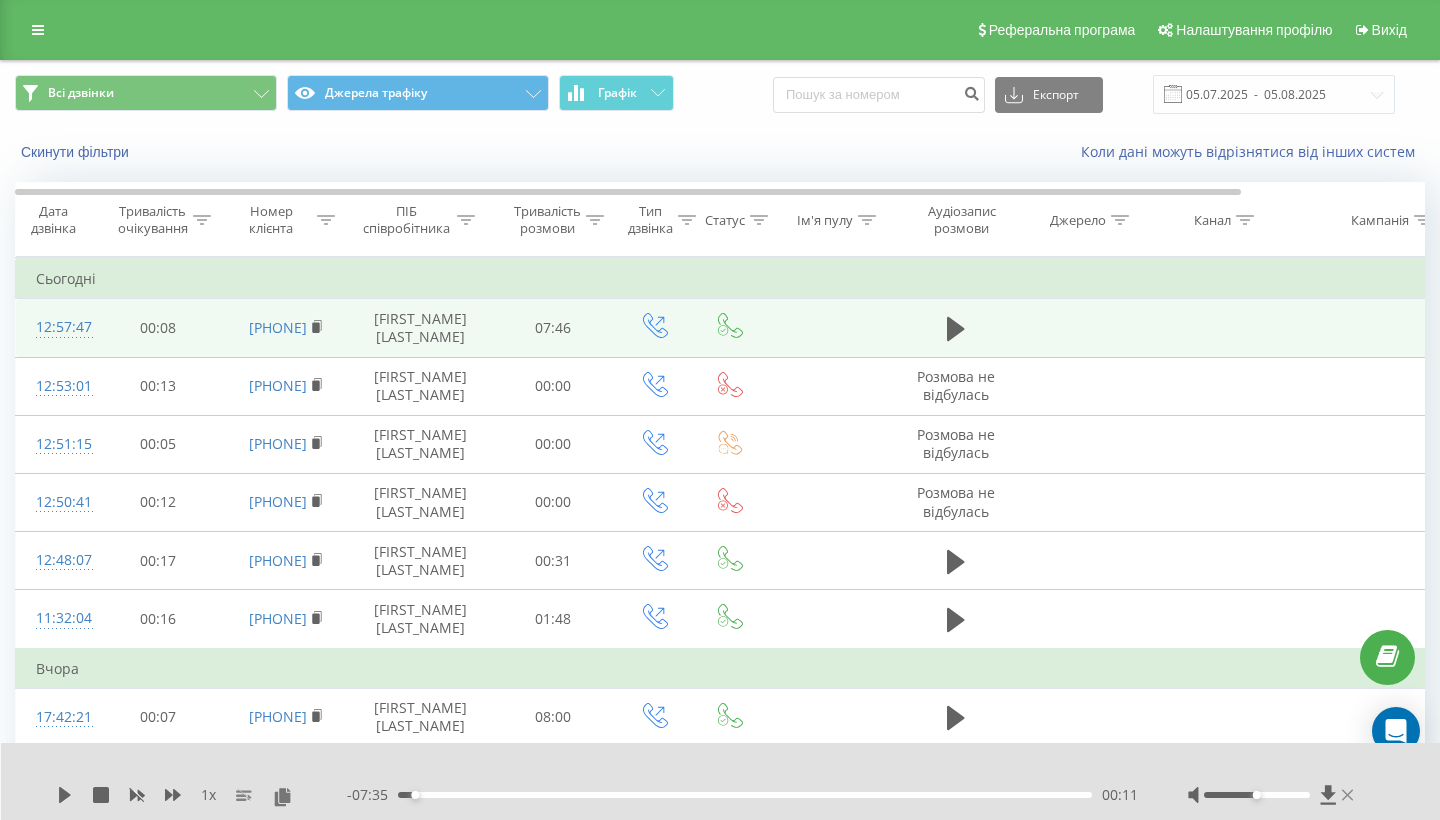 click 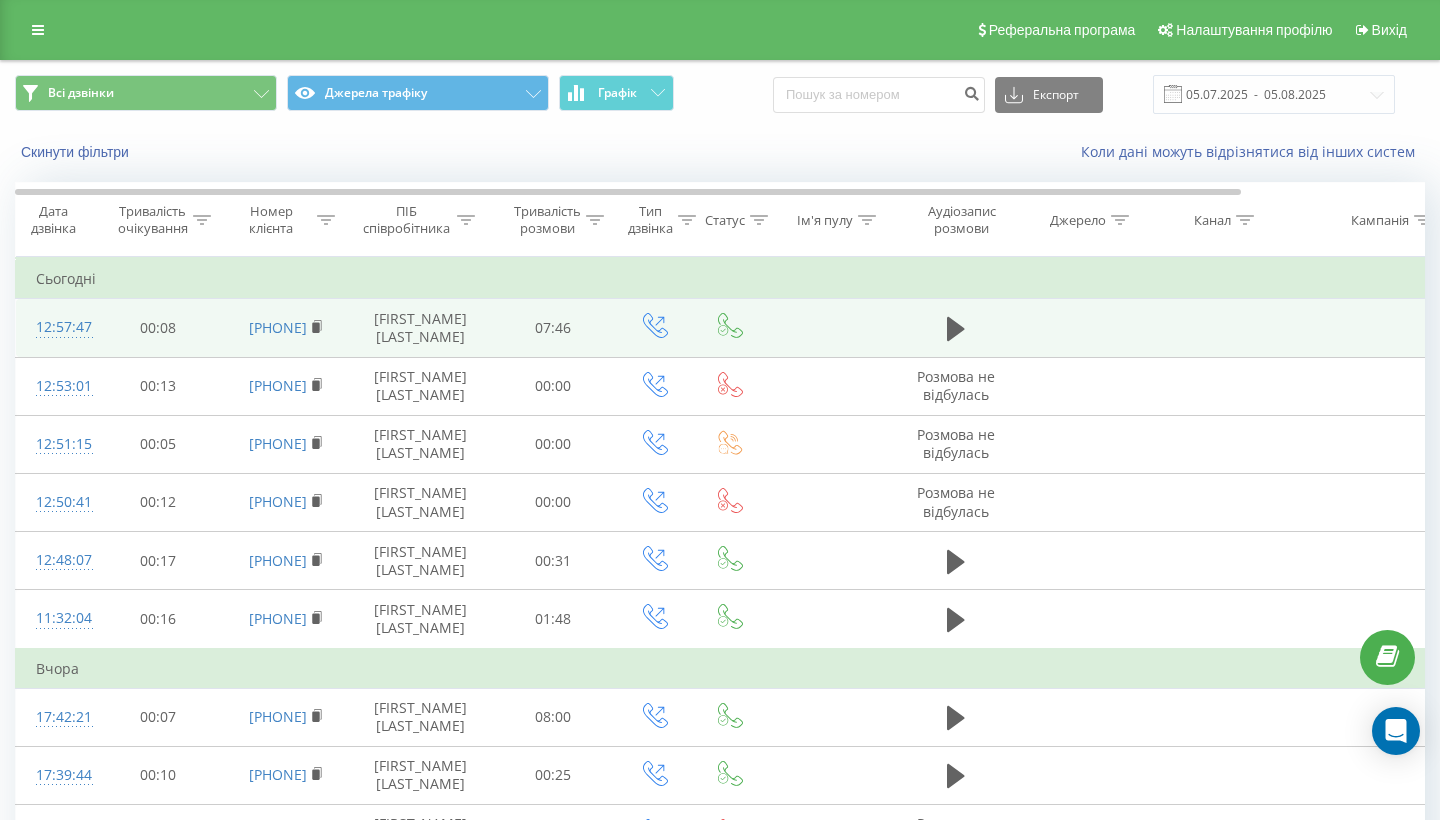 click on "ПІБ співробітника" at bounding box center [407, 220] 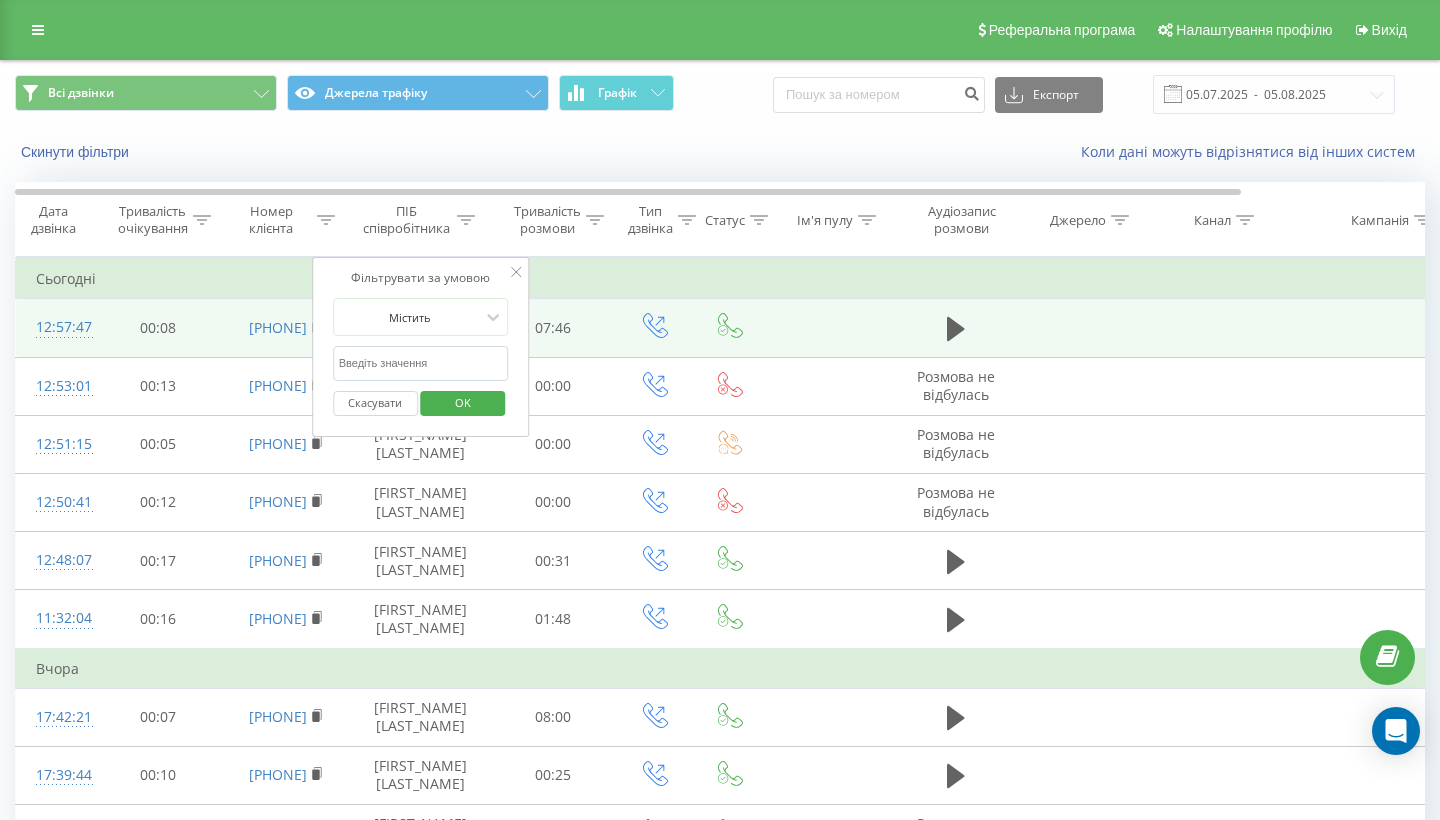 click at bounding box center [421, 363] 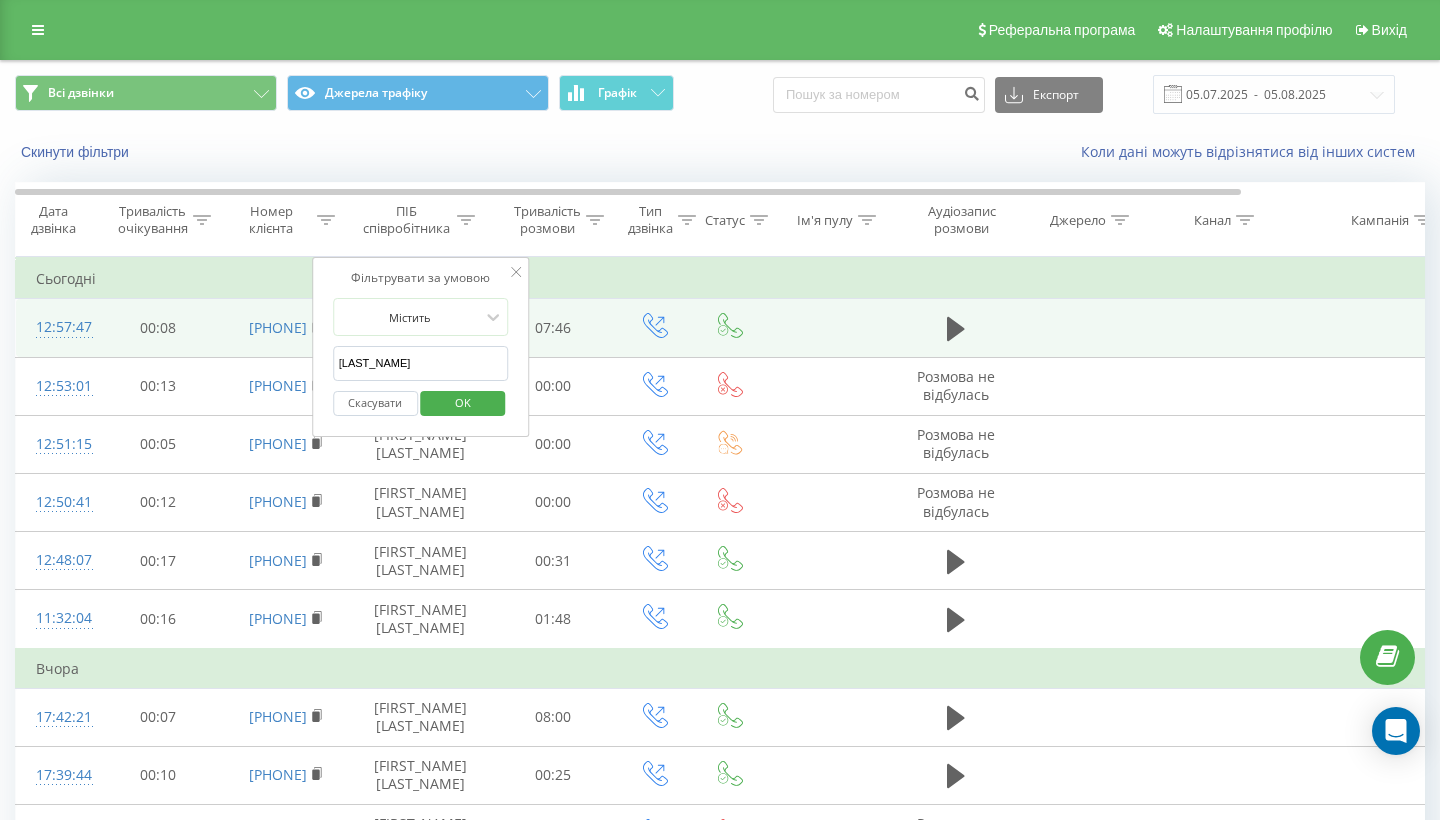 click on "OK" at bounding box center [463, 402] 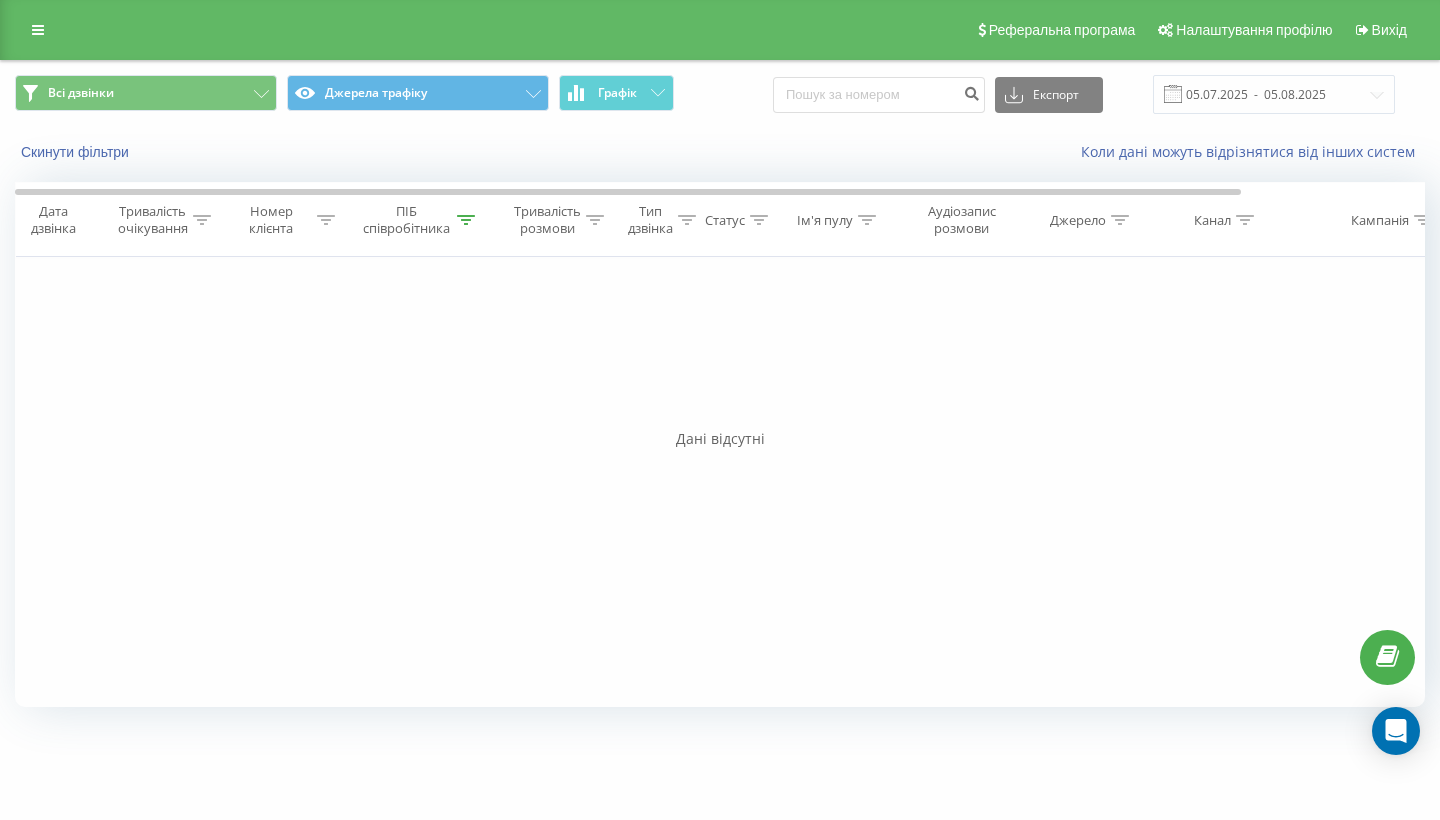 click 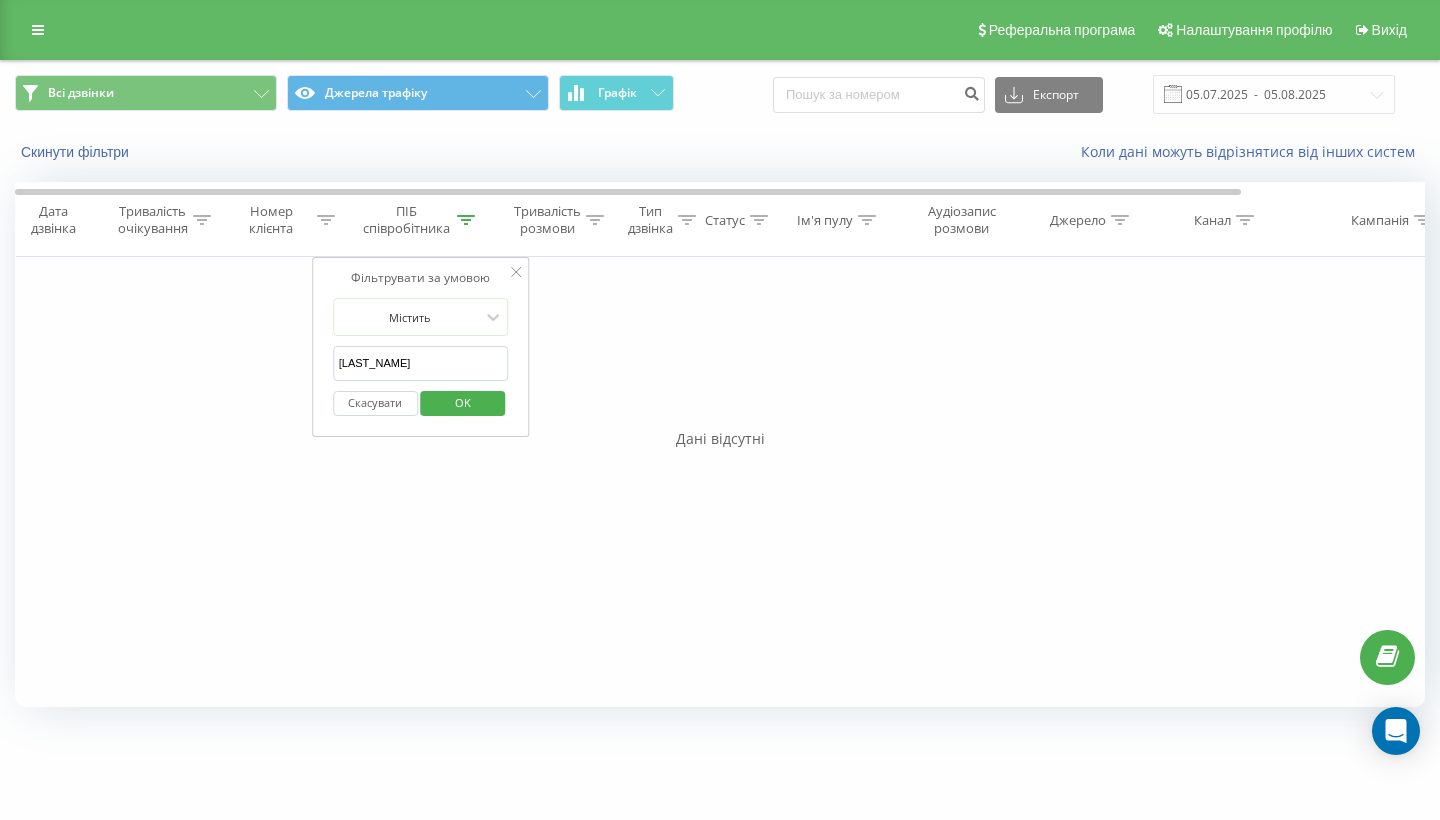 drag, startPoint x: 419, startPoint y: 377, endPoint x: 213, endPoint y: 377, distance: 206 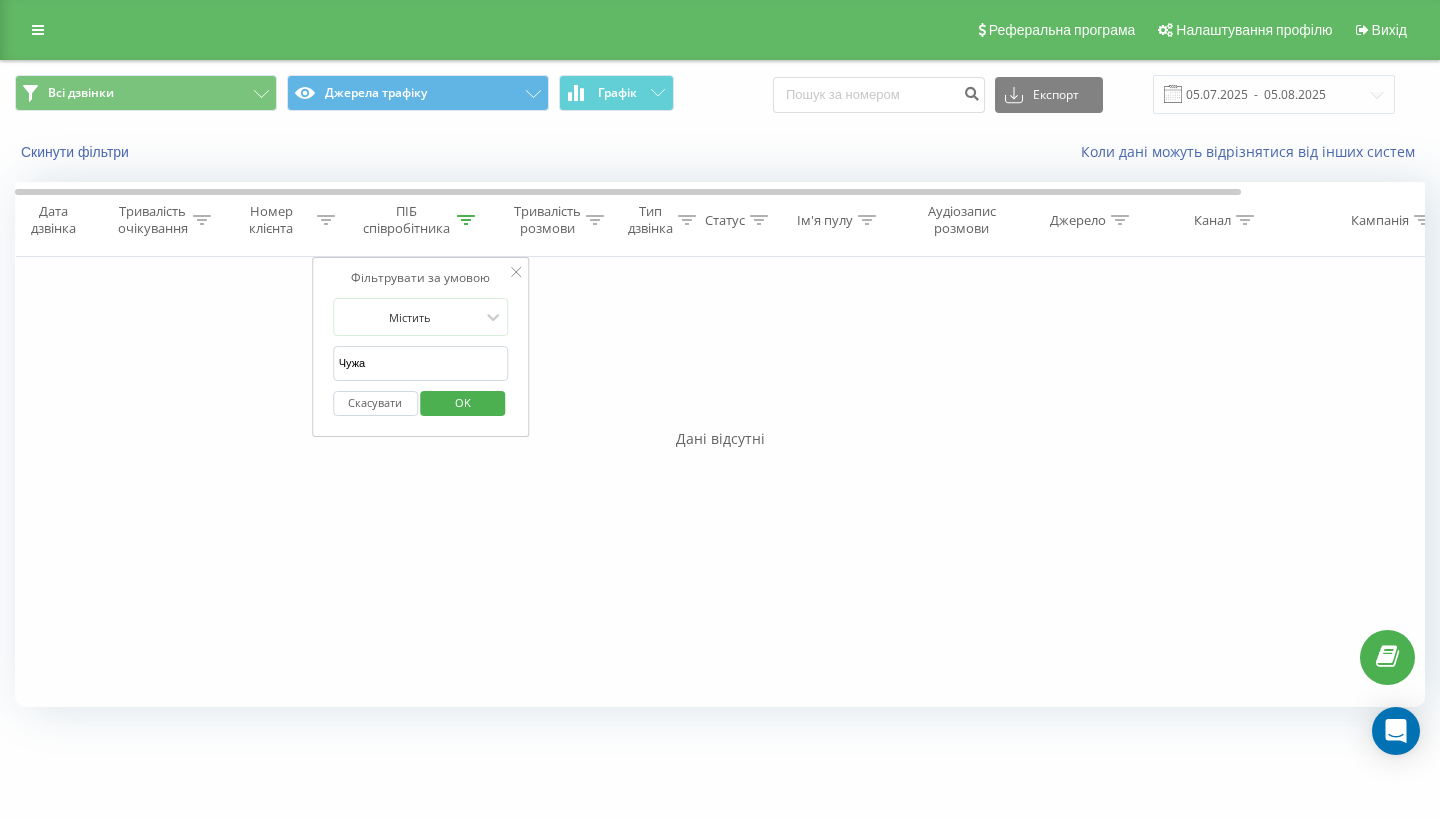click on "OK" at bounding box center (463, 403) 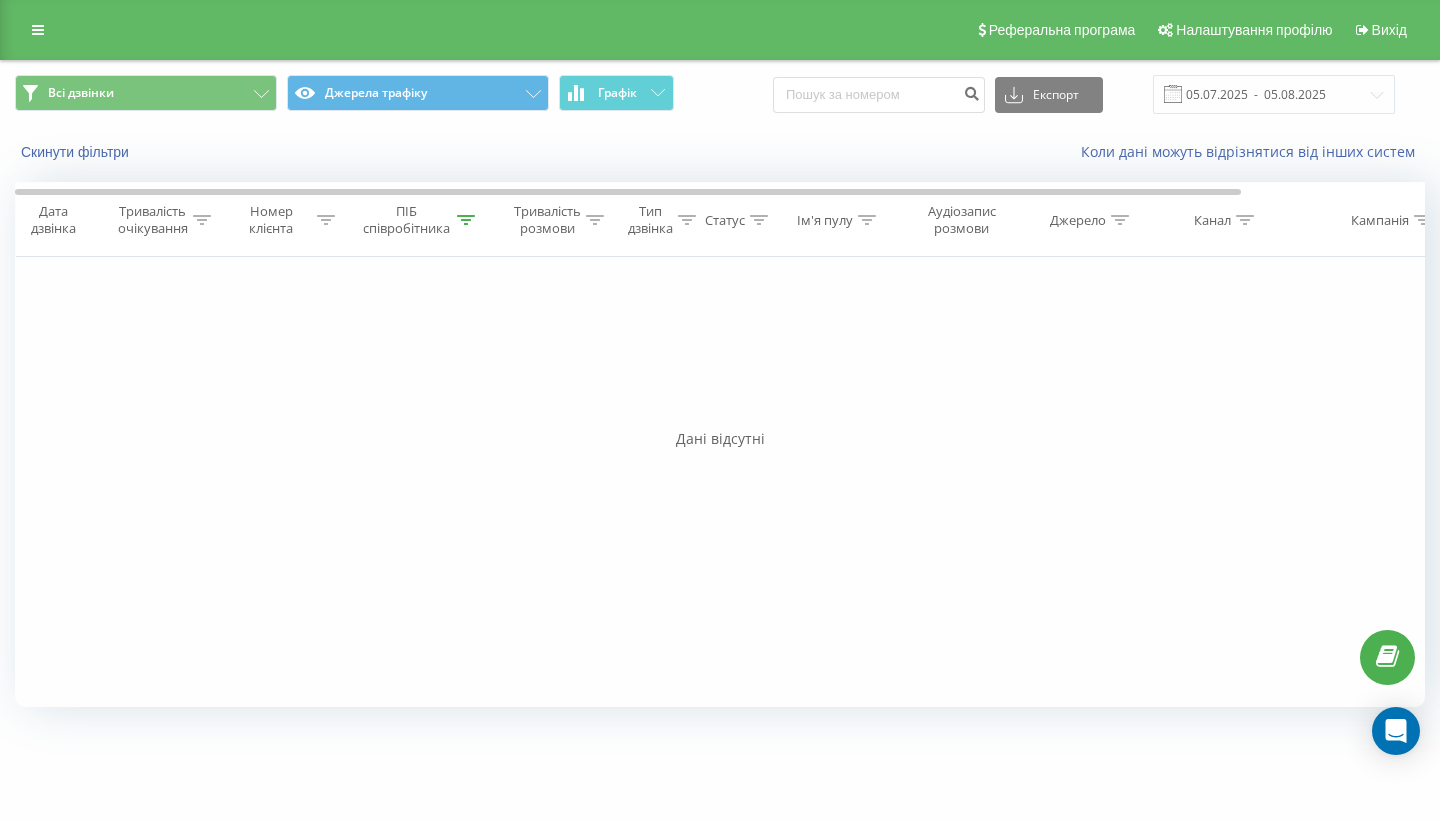 click on "ПІБ співробітника" at bounding box center (407, 220) 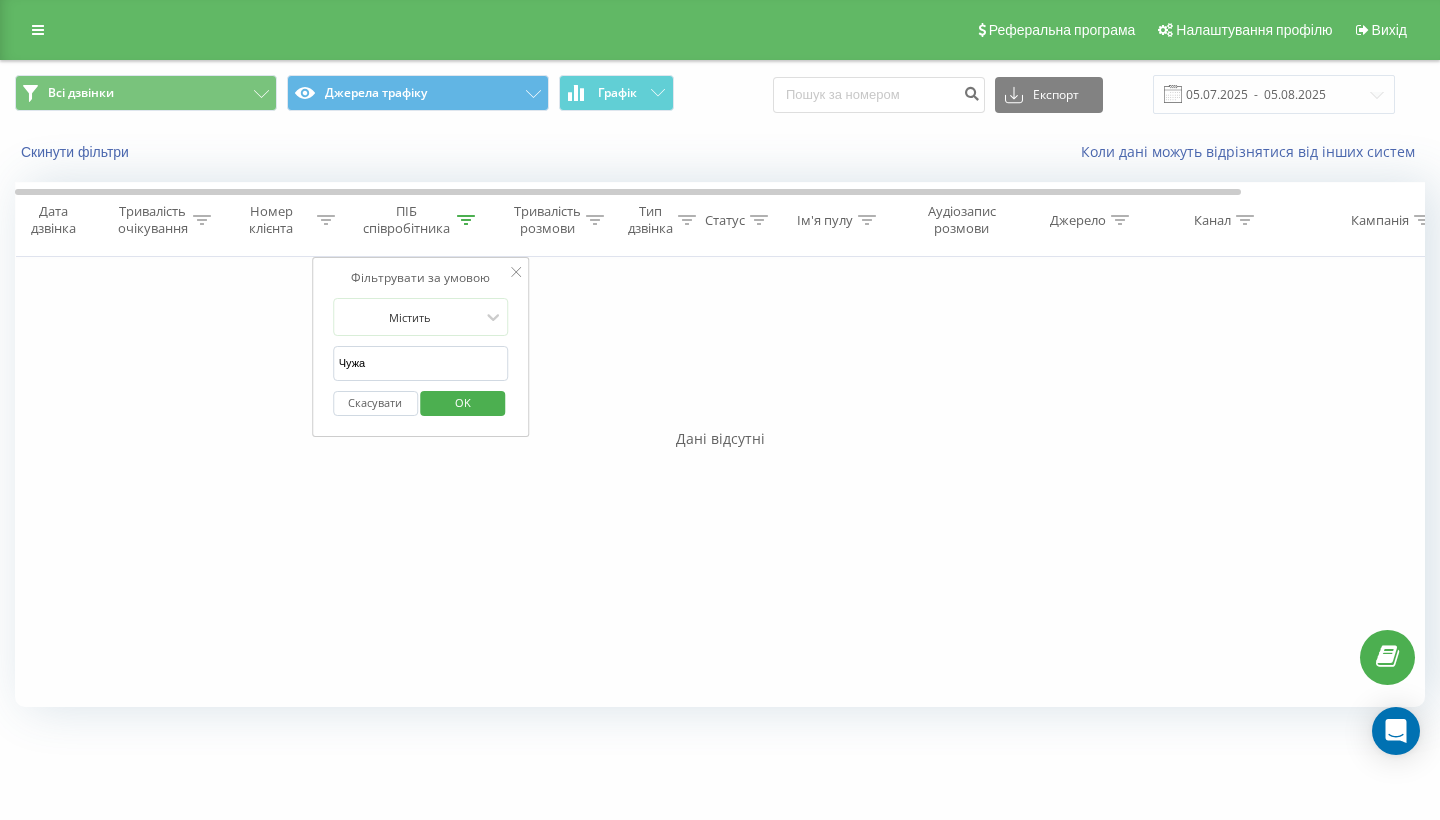 drag, startPoint x: 387, startPoint y: 381, endPoint x: 279, endPoint y: 381, distance: 108 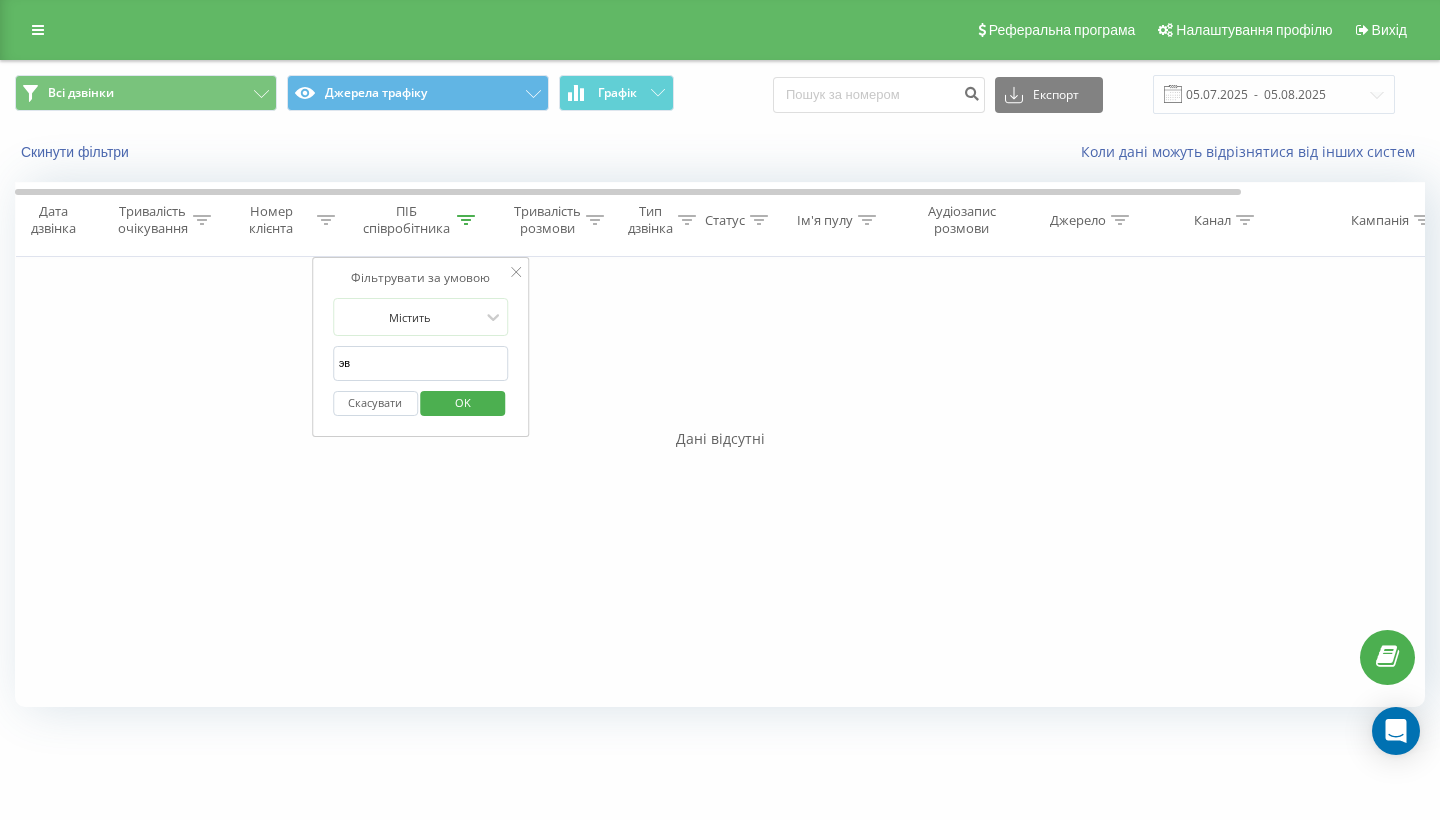 type on "э" 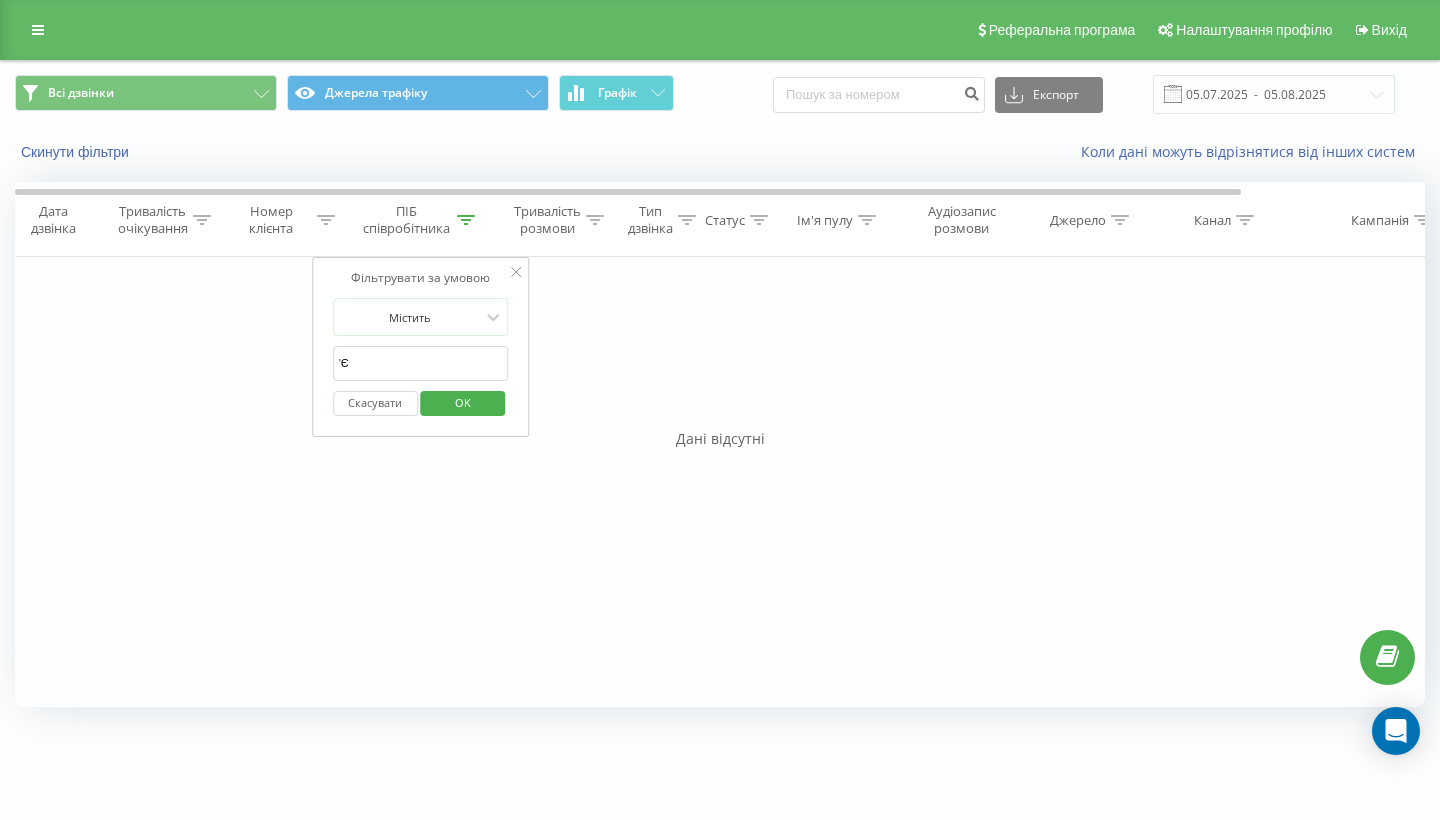 type on "'" 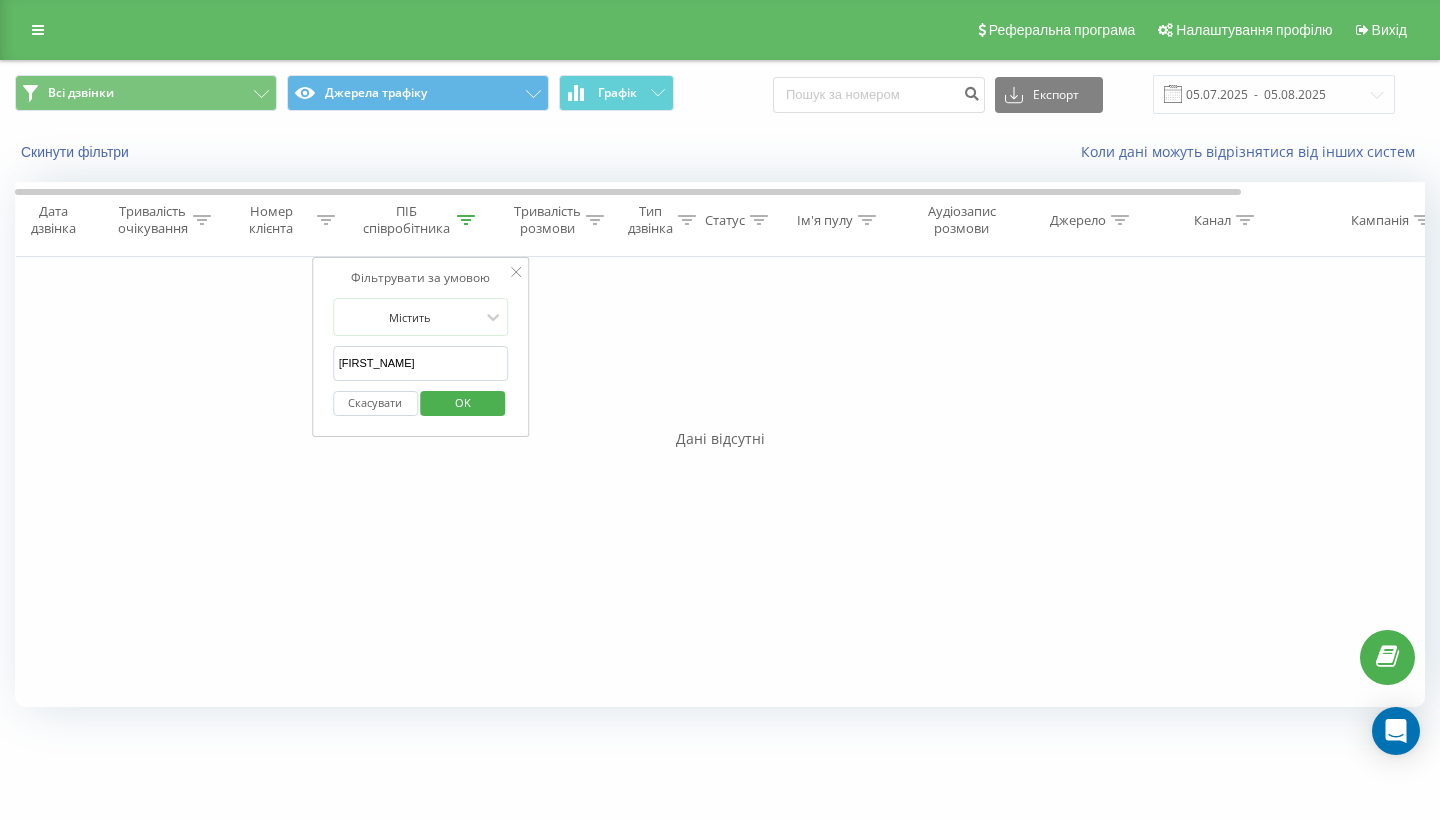 type on "[FIRST_NAME]" 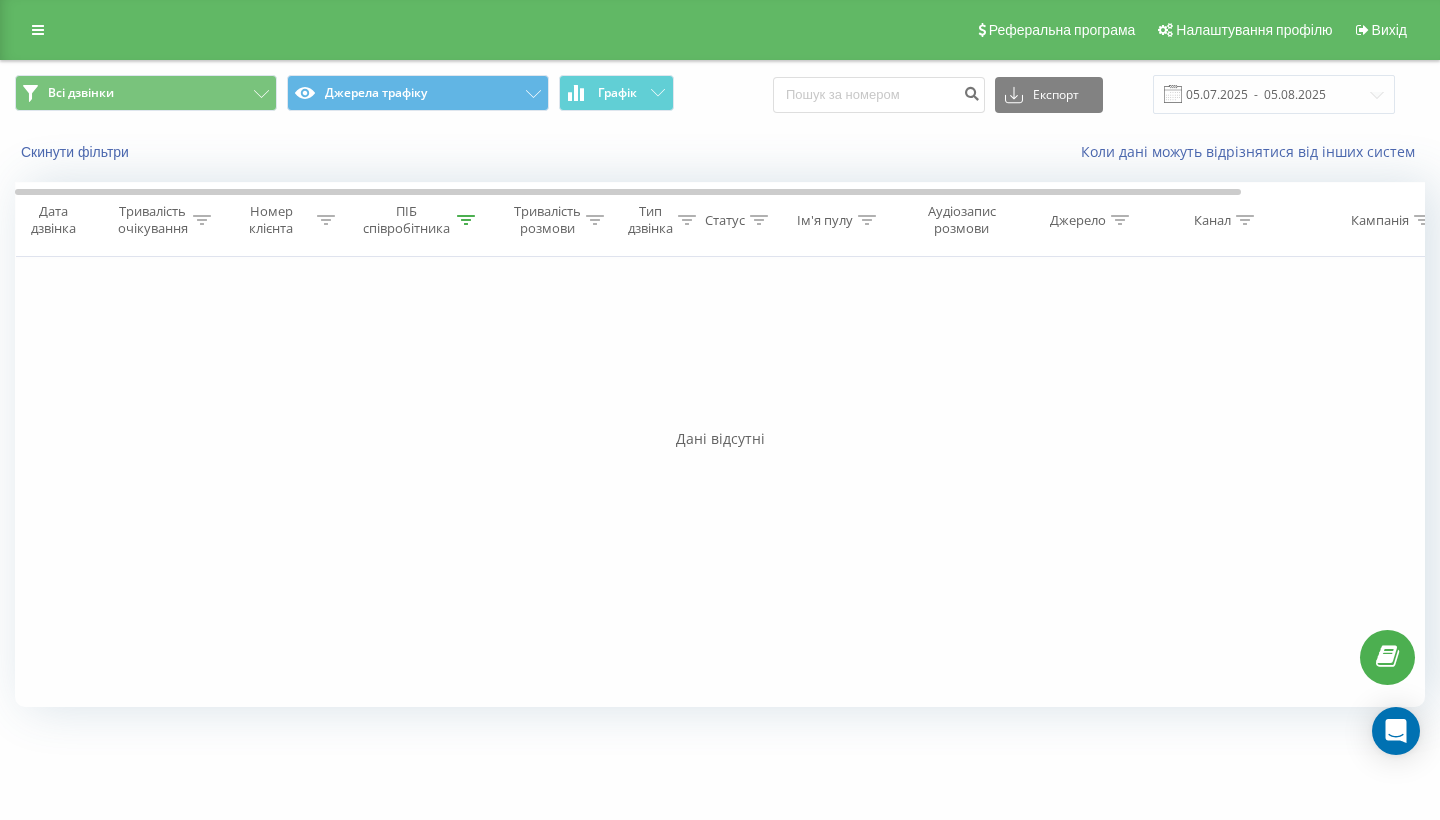 click on "ПІБ співробітника" at bounding box center [407, 220] 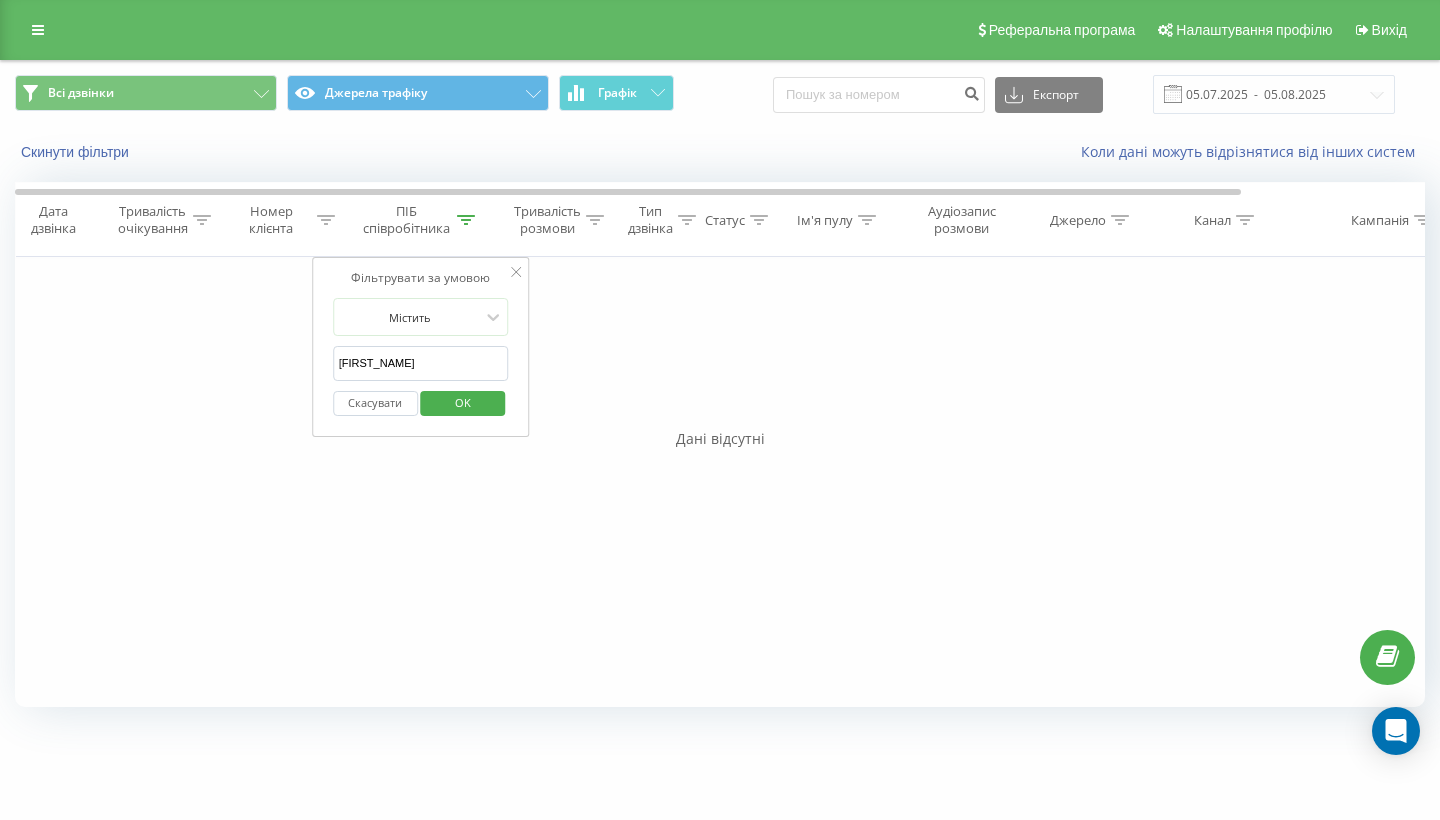 drag, startPoint x: 464, startPoint y: 383, endPoint x: 320, endPoint y: 383, distance: 144 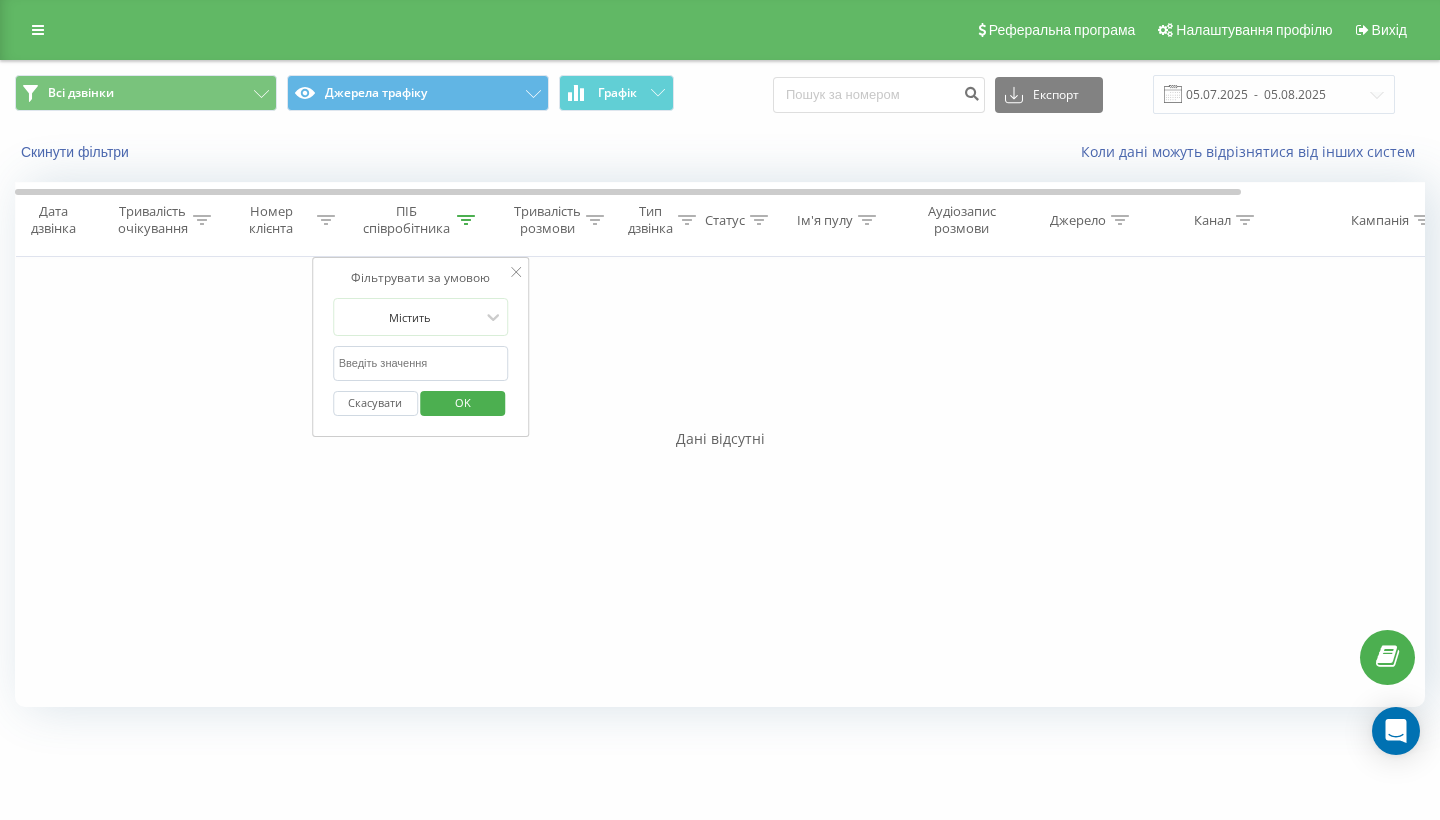 type 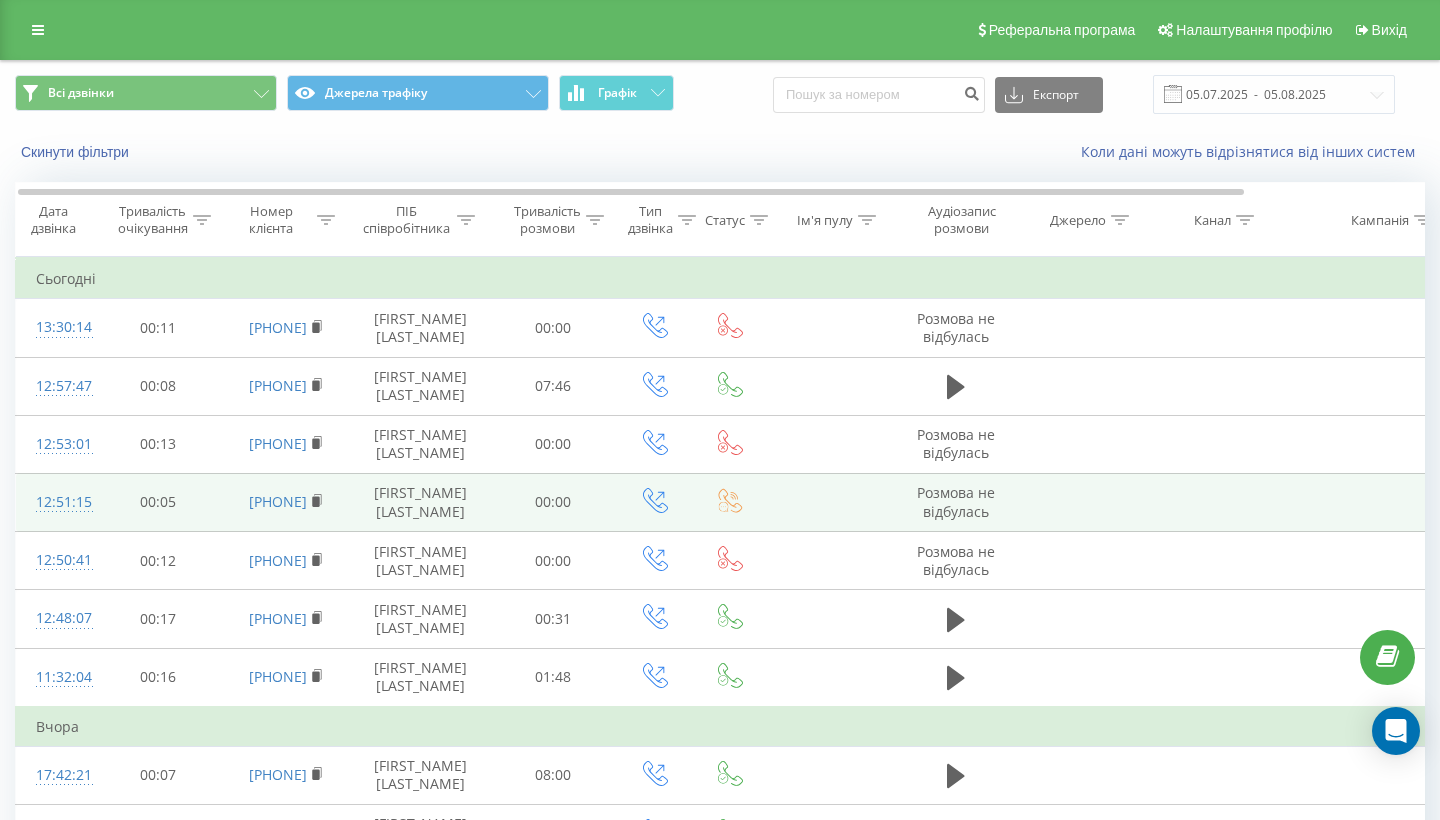 scroll, scrollTop: 0, scrollLeft: 7, axis: horizontal 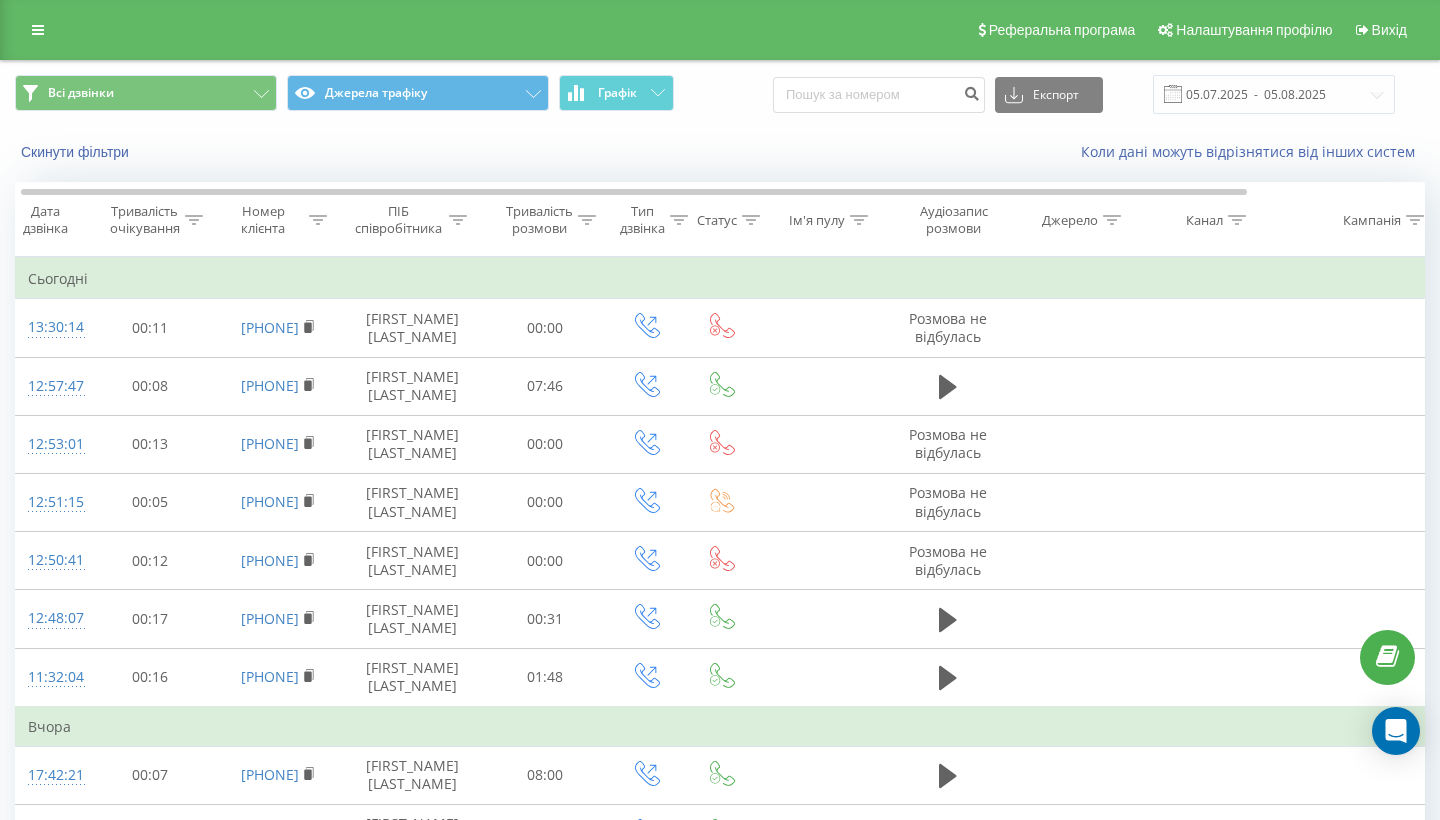click on "ПІБ співробітника" at bounding box center [399, 220] 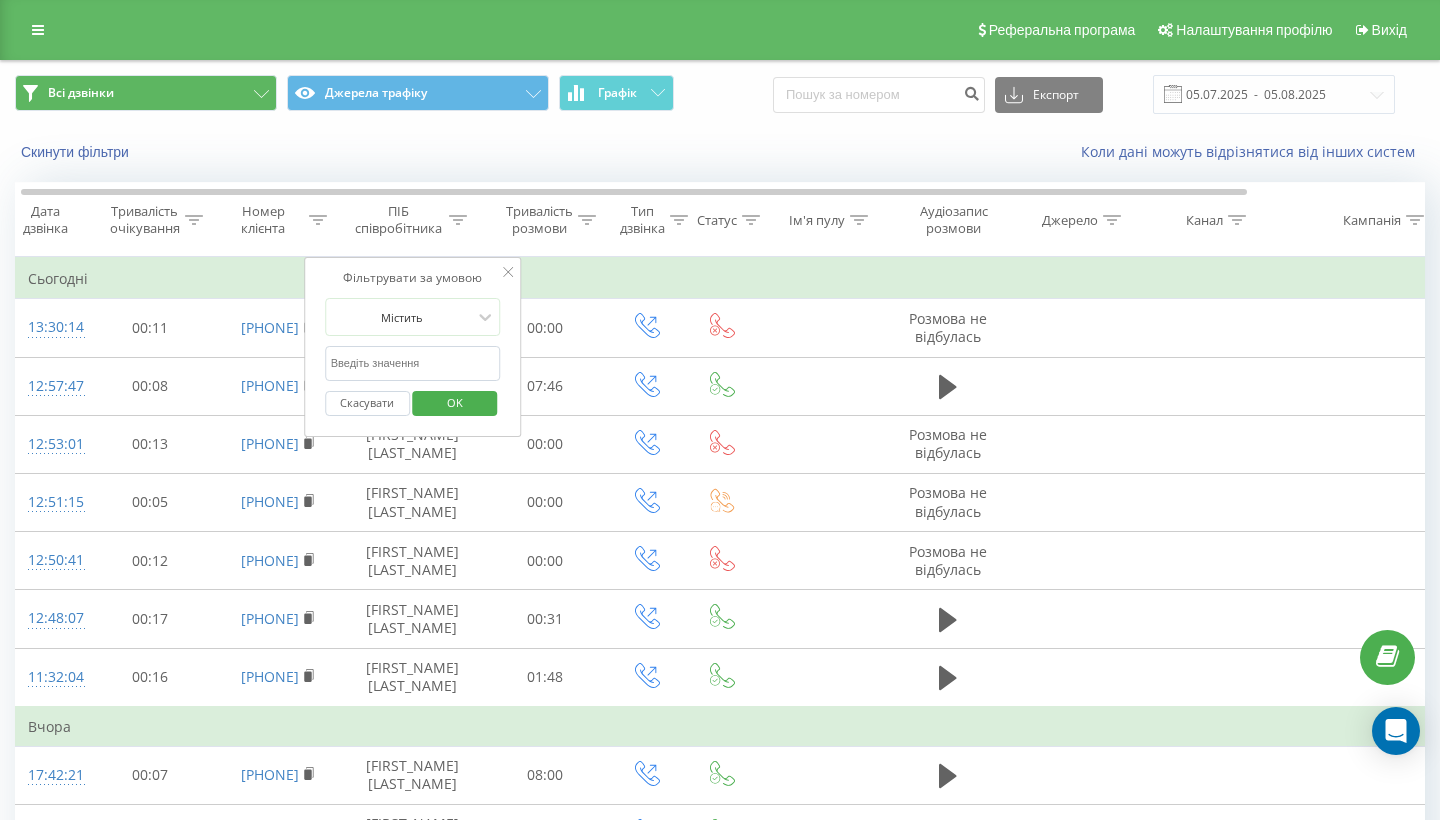 click on "Всі дзвінки" at bounding box center [146, 93] 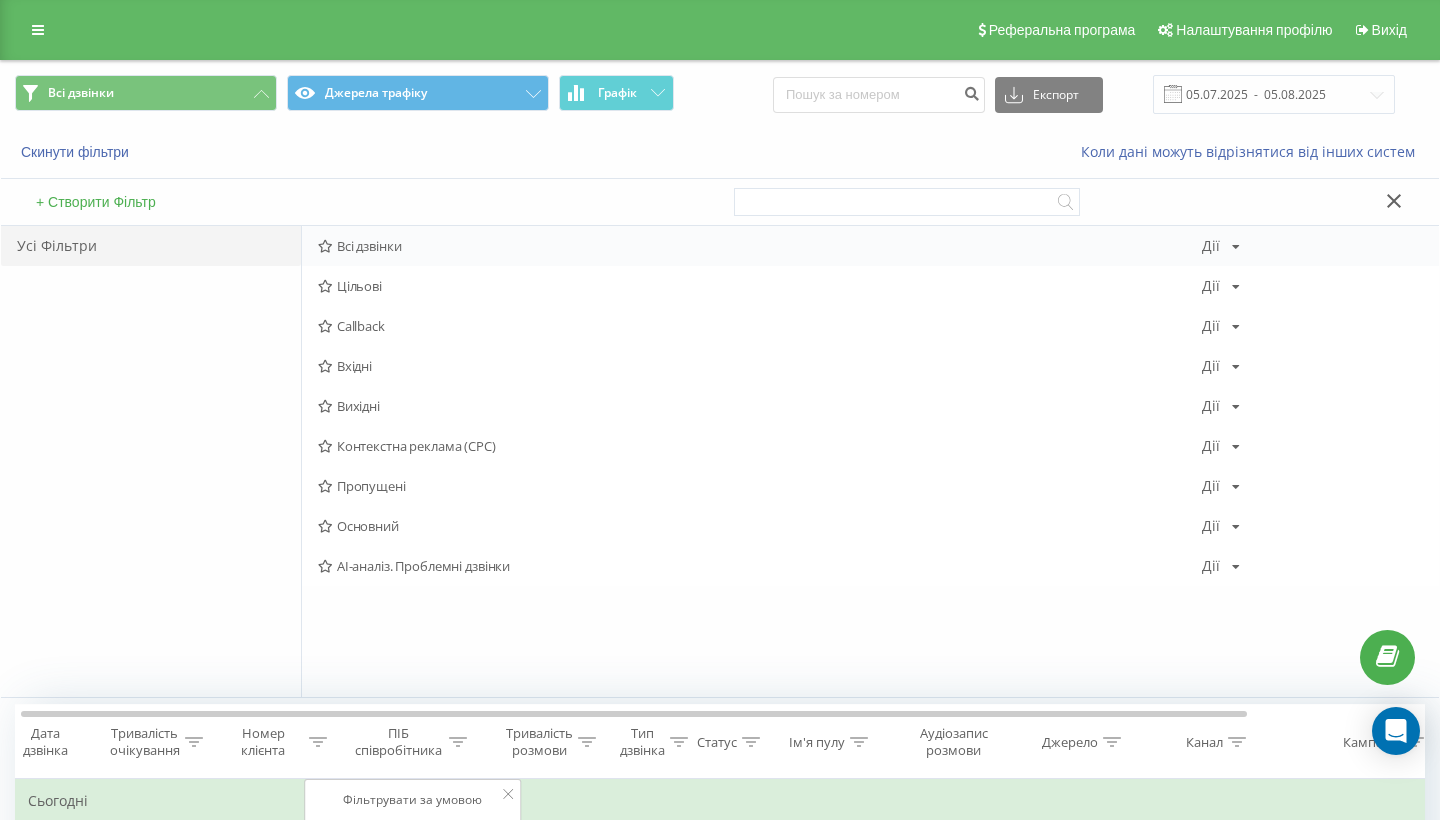 click on "Всі дзвінки" at bounding box center [760, 246] 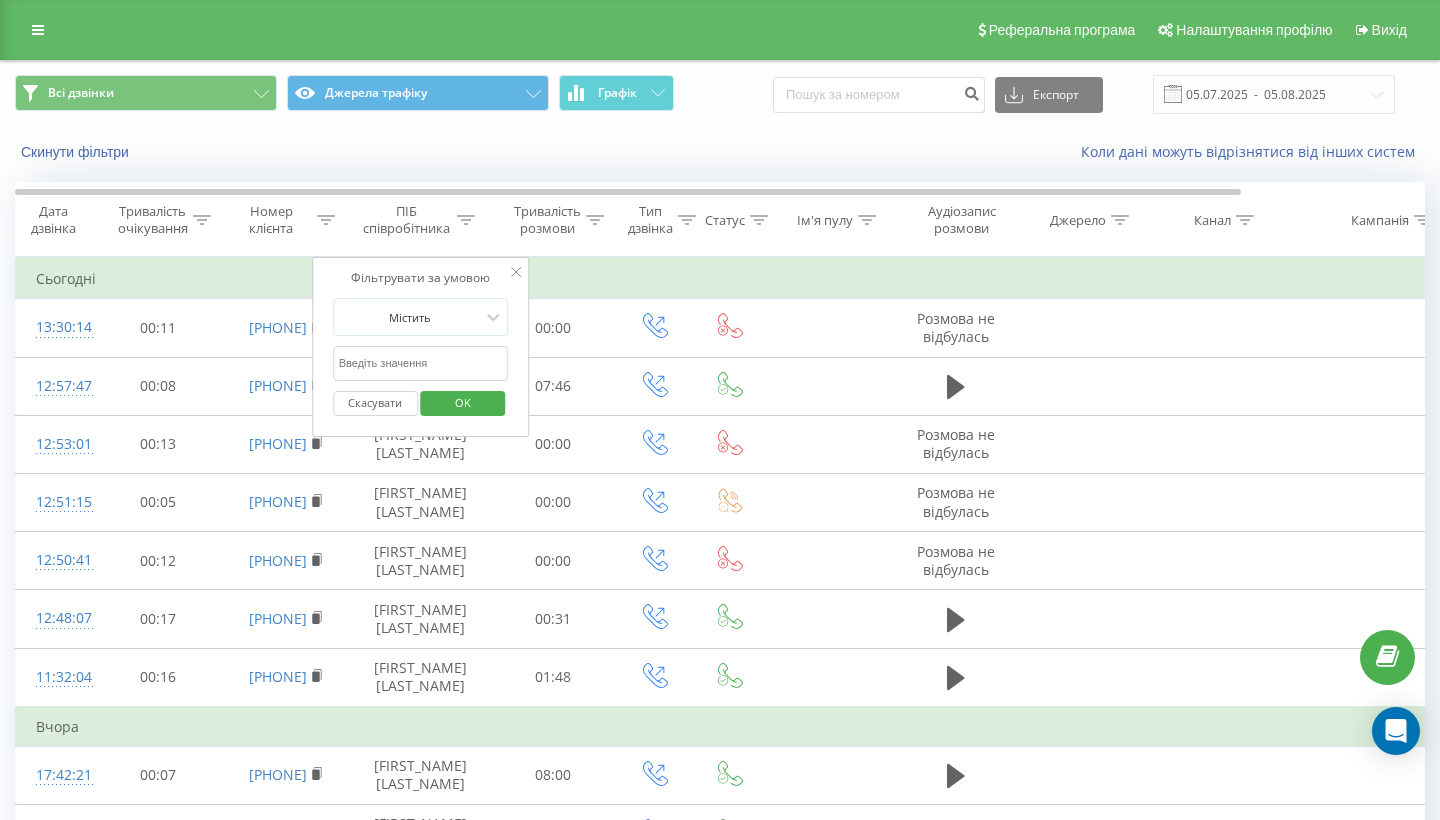 click on "OK" at bounding box center (463, 402) 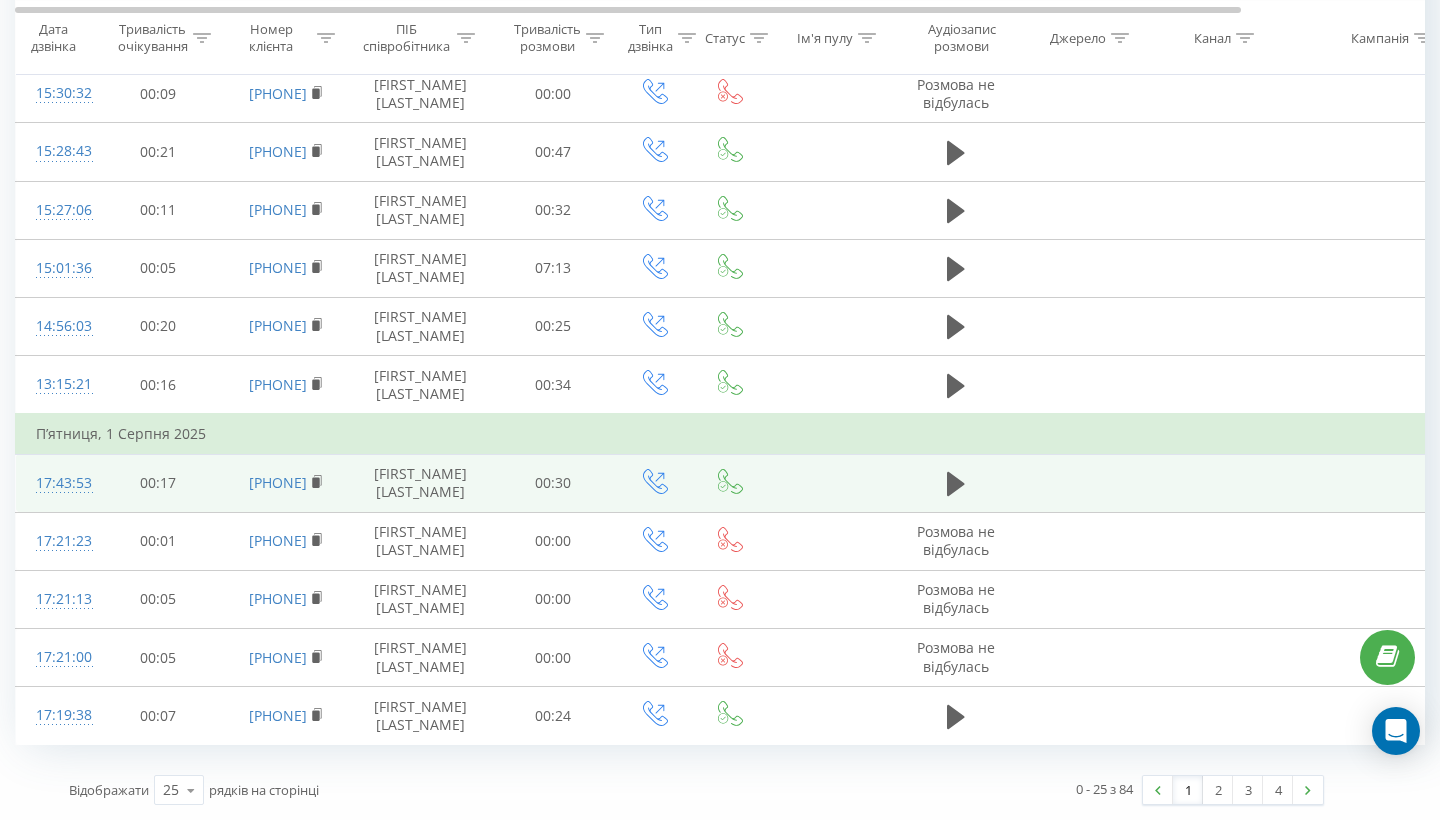scroll, scrollTop: -31, scrollLeft: 0, axis: vertical 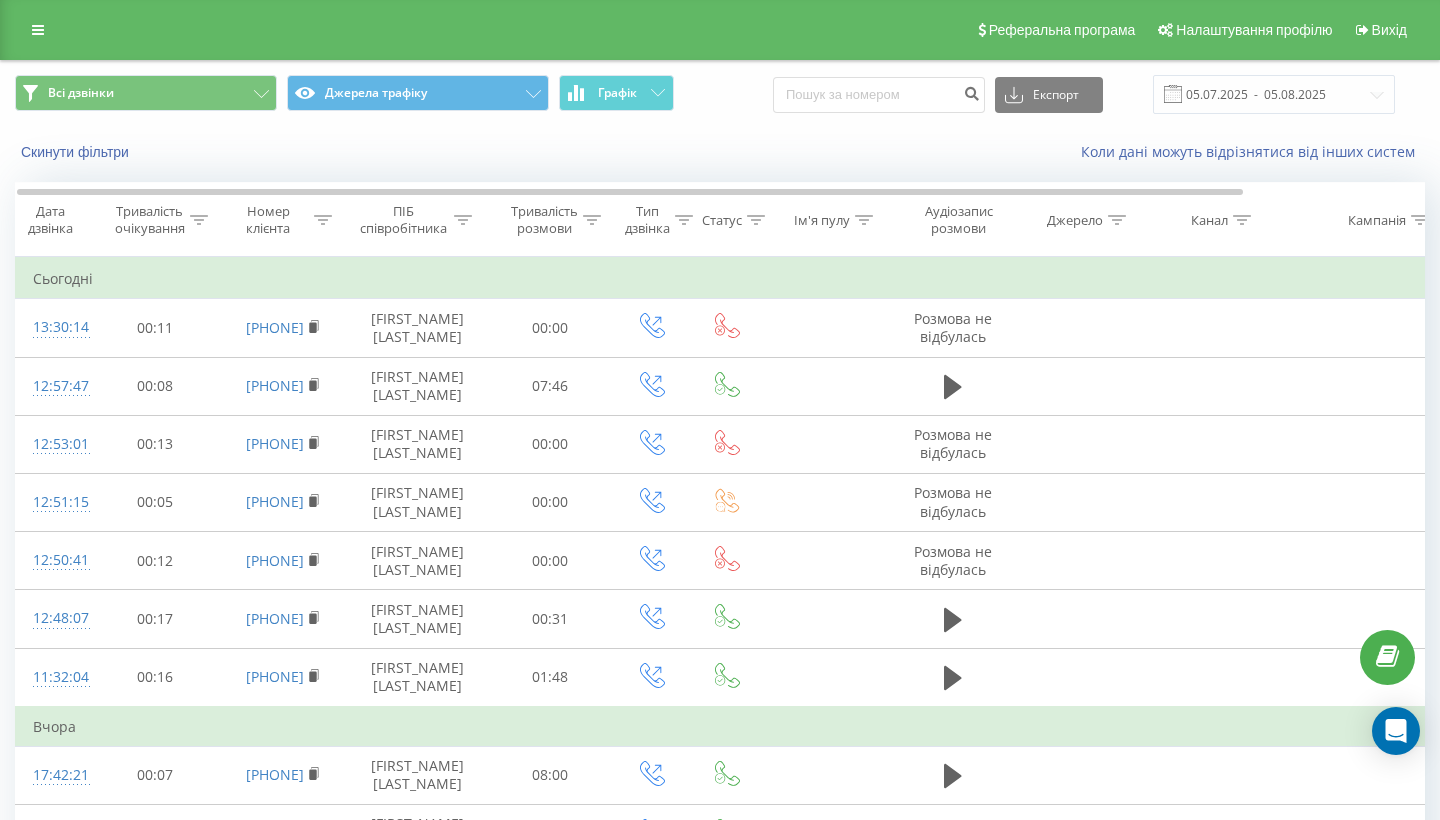click 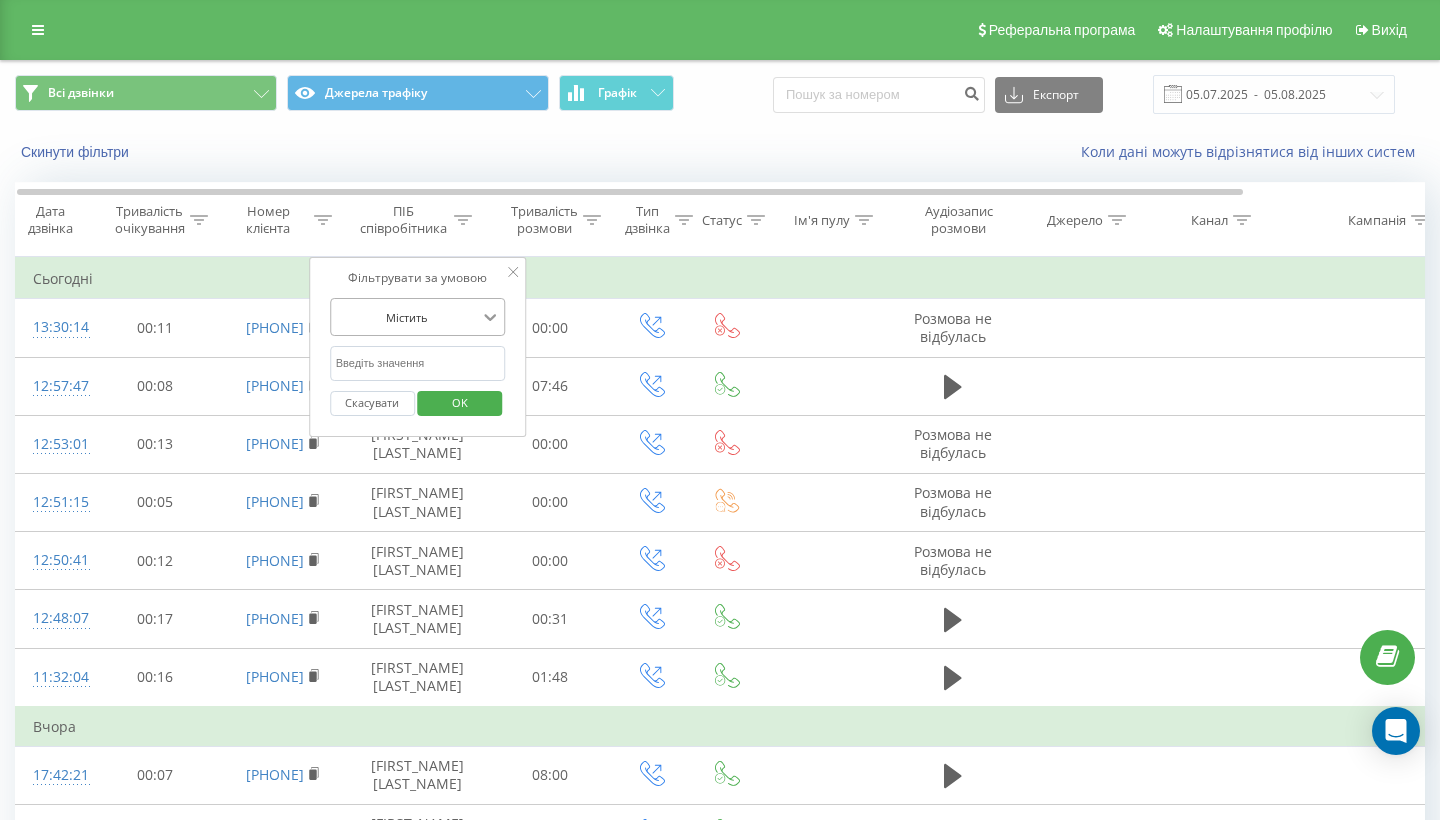 click 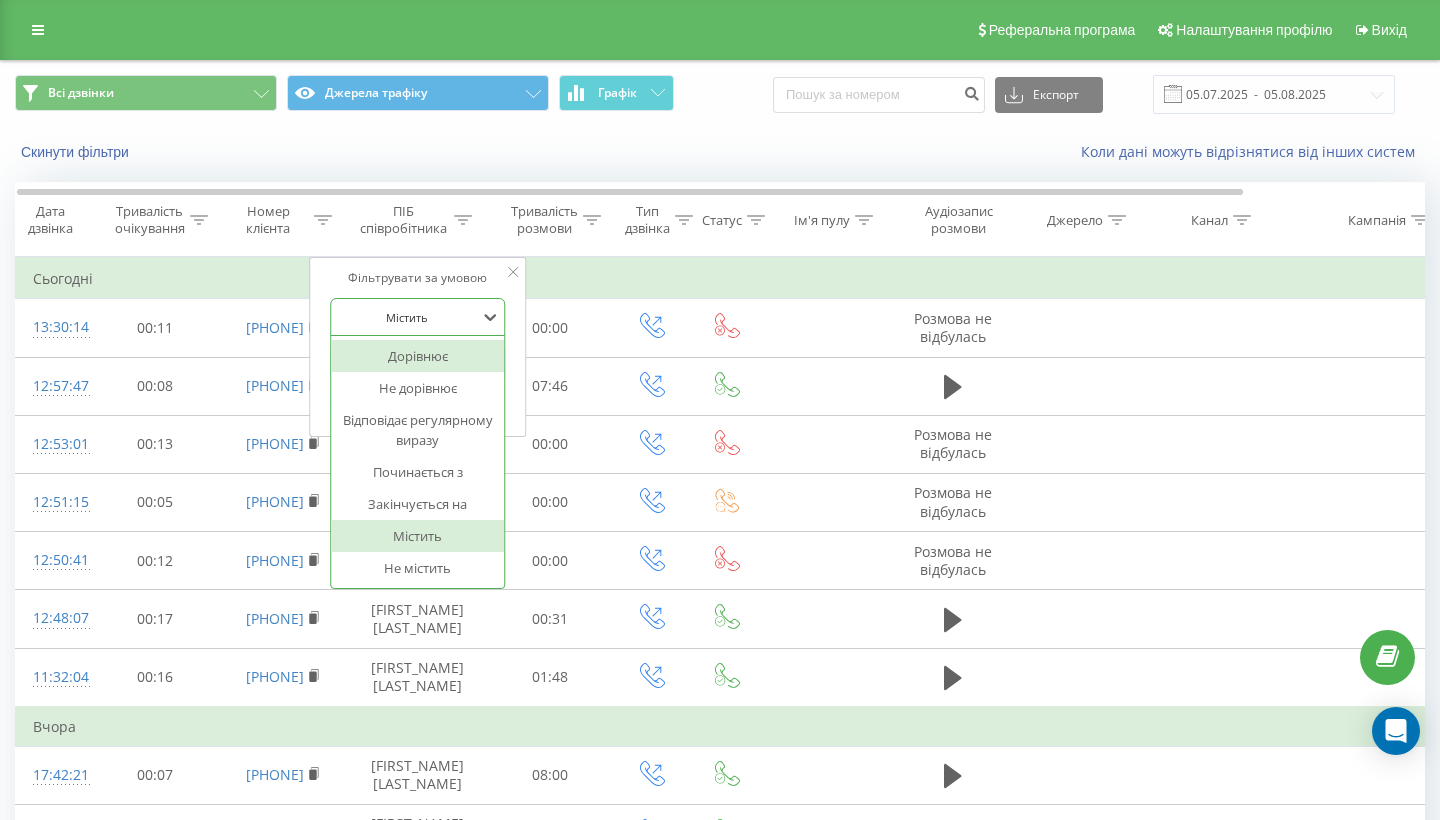 click 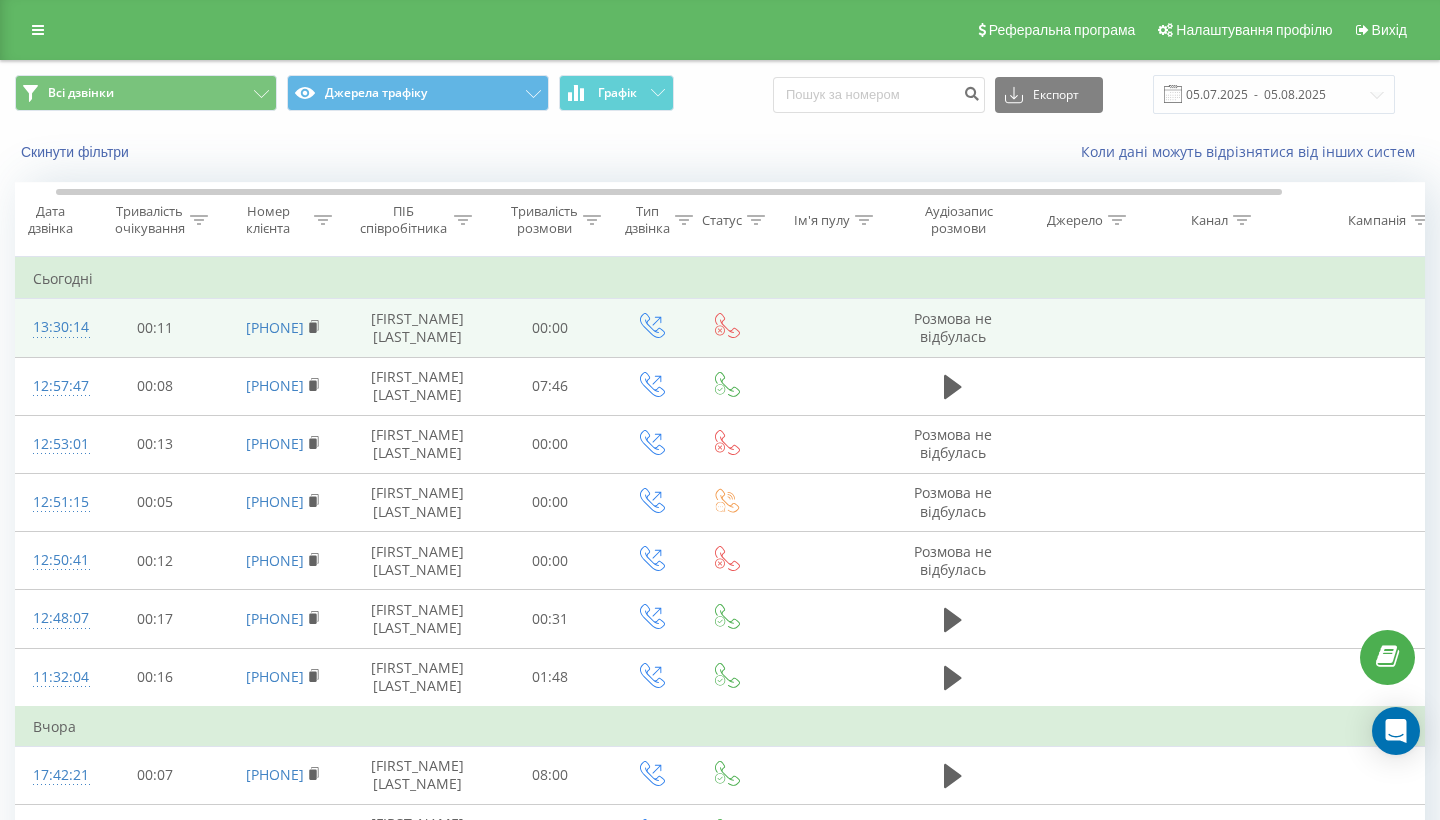 scroll, scrollTop: 0, scrollLeft: 211, axis: horizontal 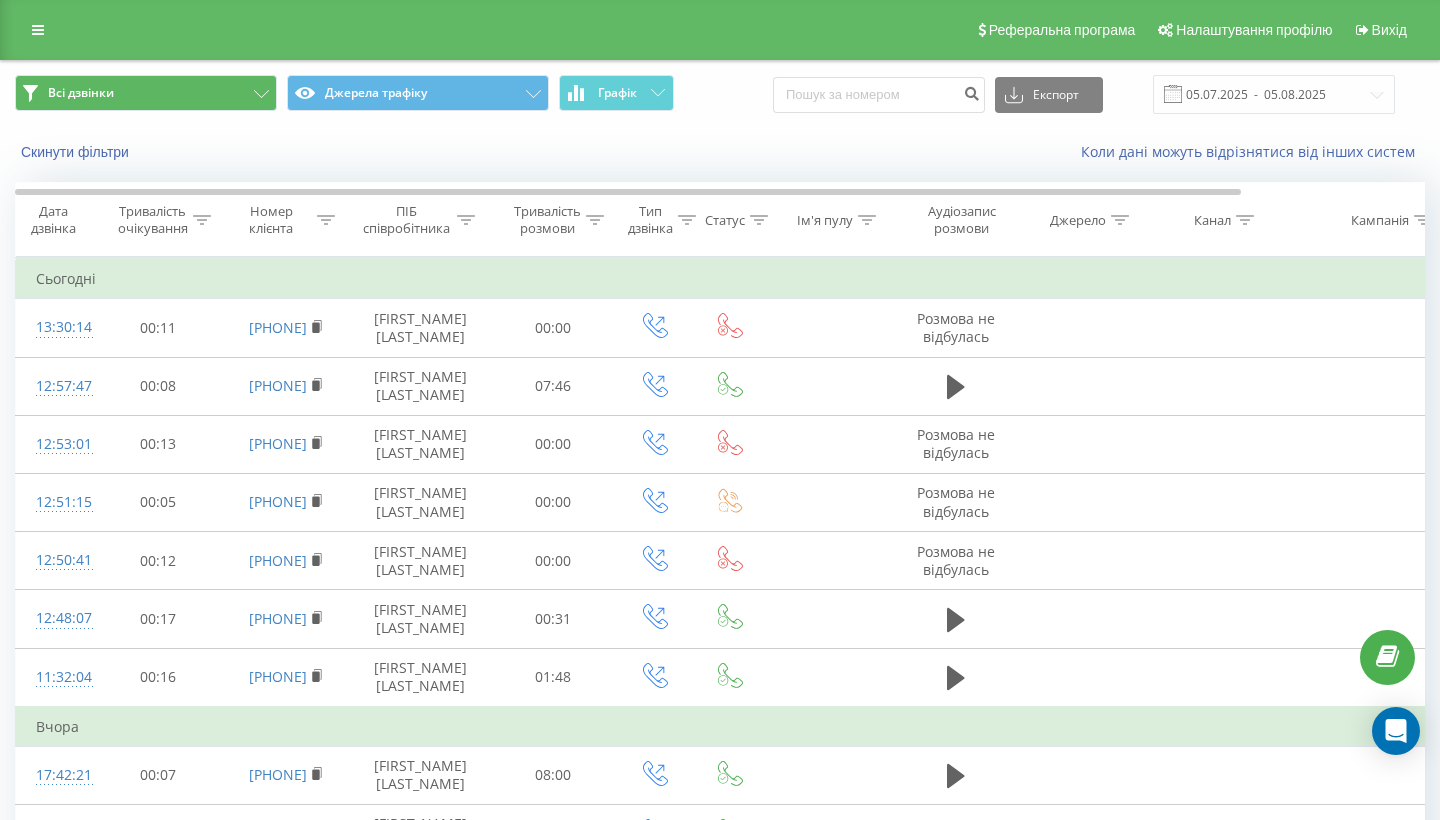 click on "Всі дзвінки" at bounding box center (146, 93) 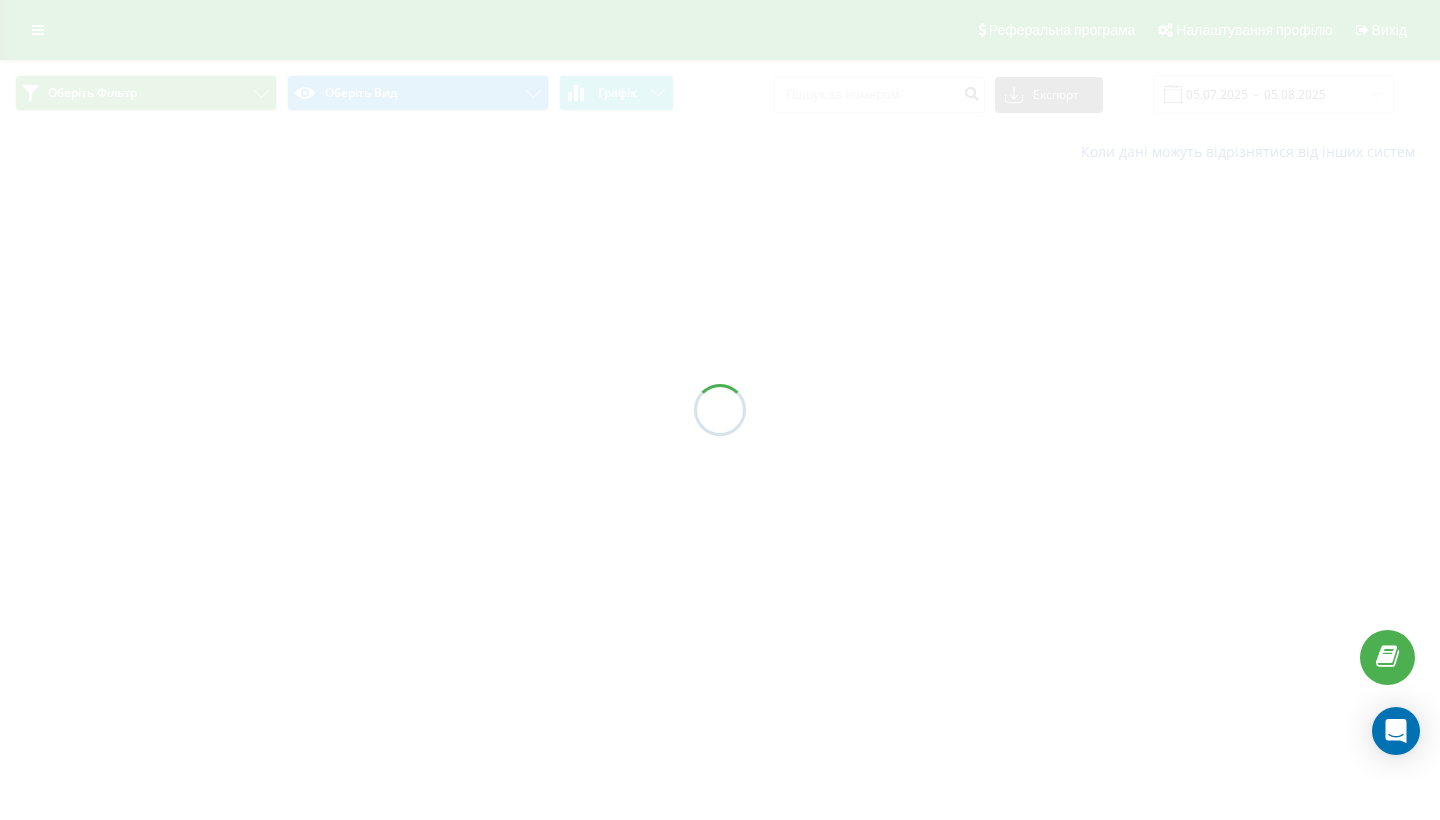 scroll, scrollTop: 0, scrollLeft: 0, axis: both 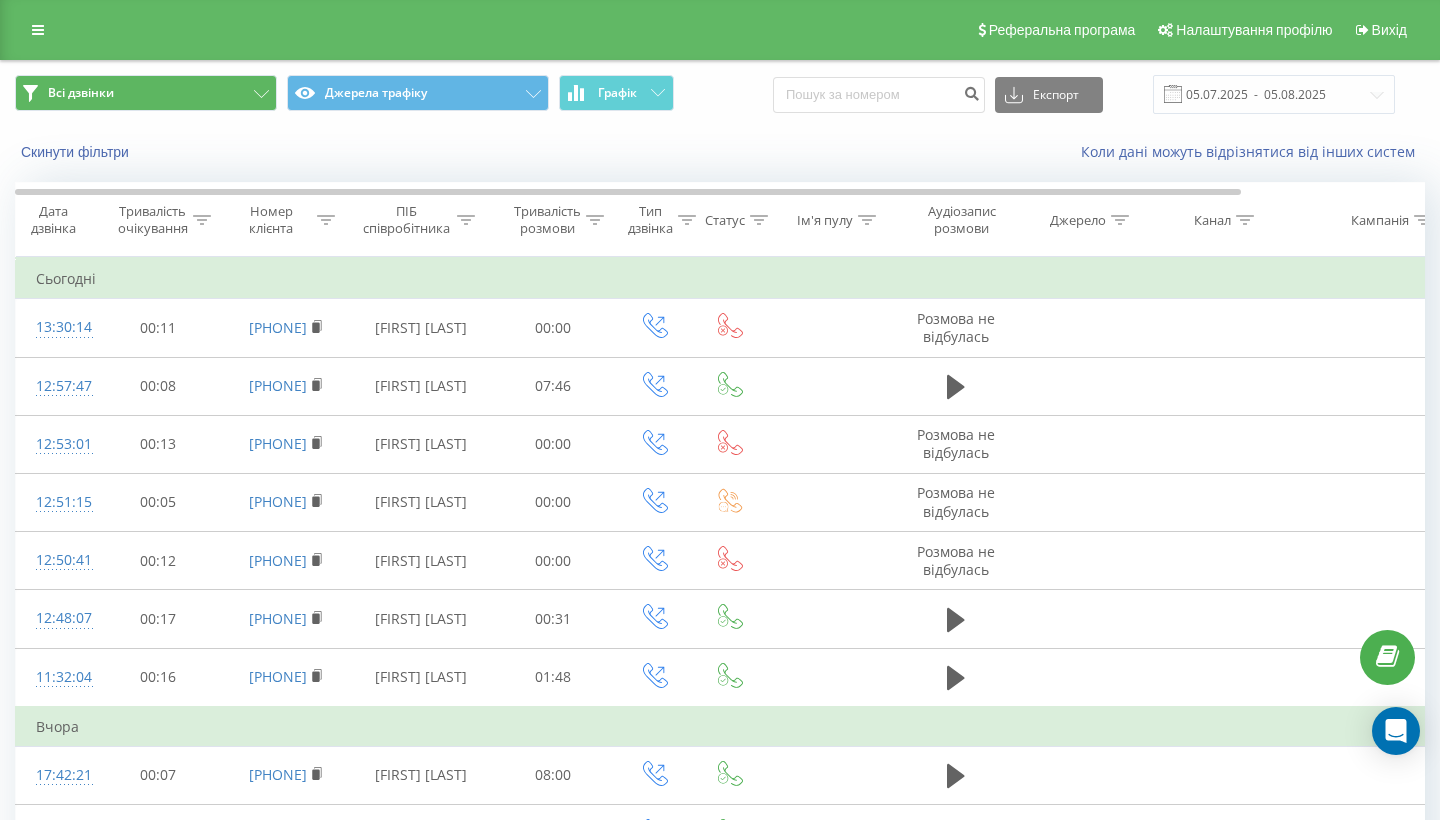 click 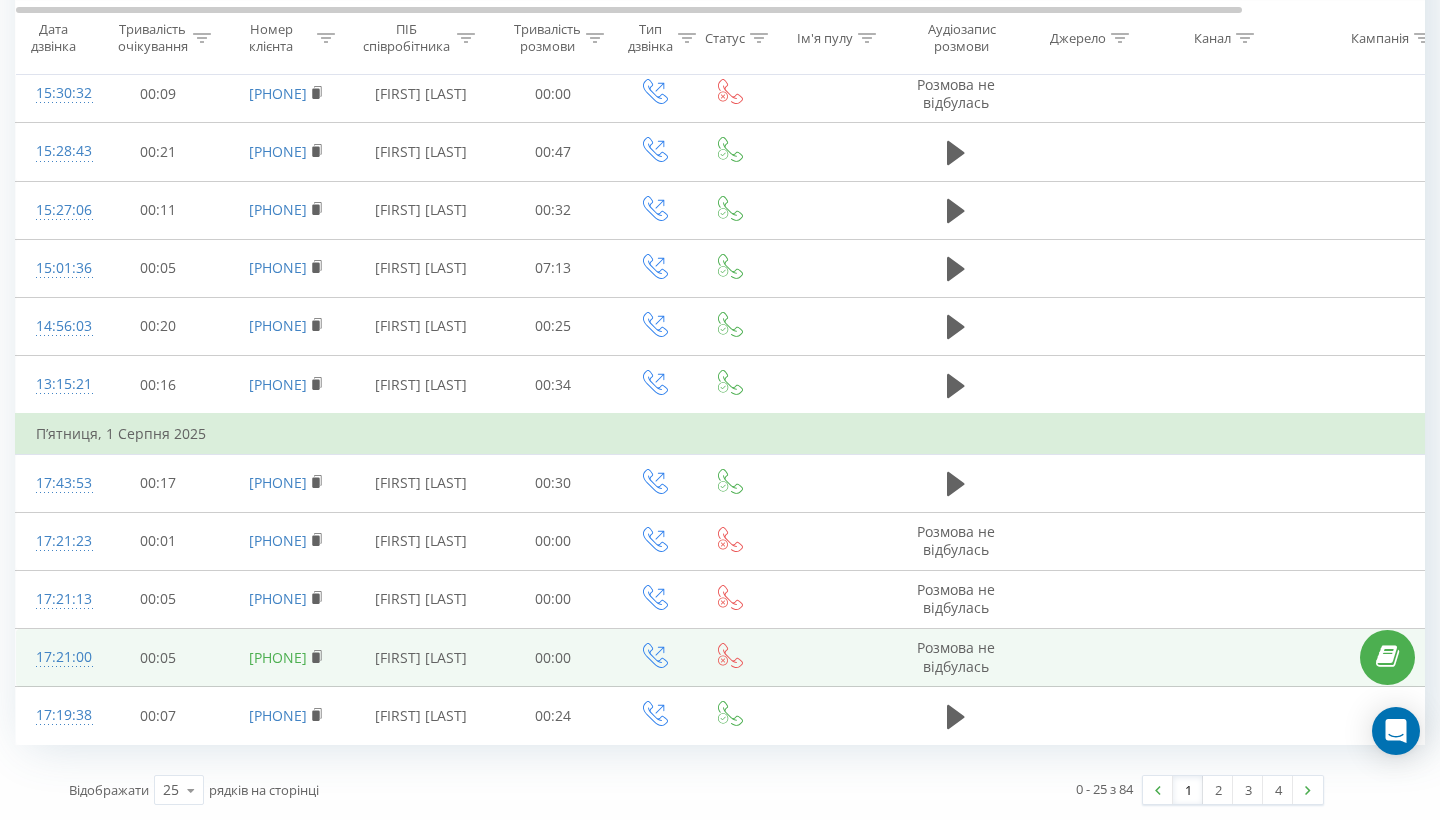 scroll, scrollTop: 1109, scrollLeft: 0, axis: vertical 